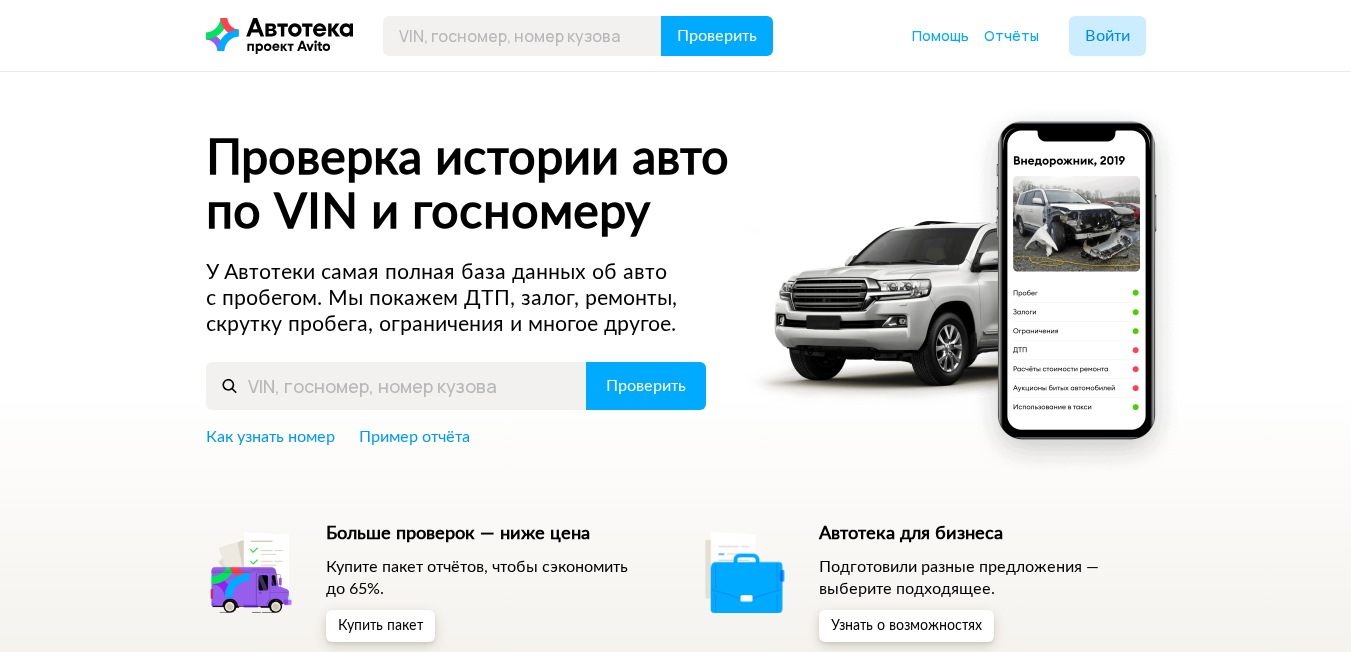 scroll, scrollTop: 0, scrollLeft: 0, axis: both 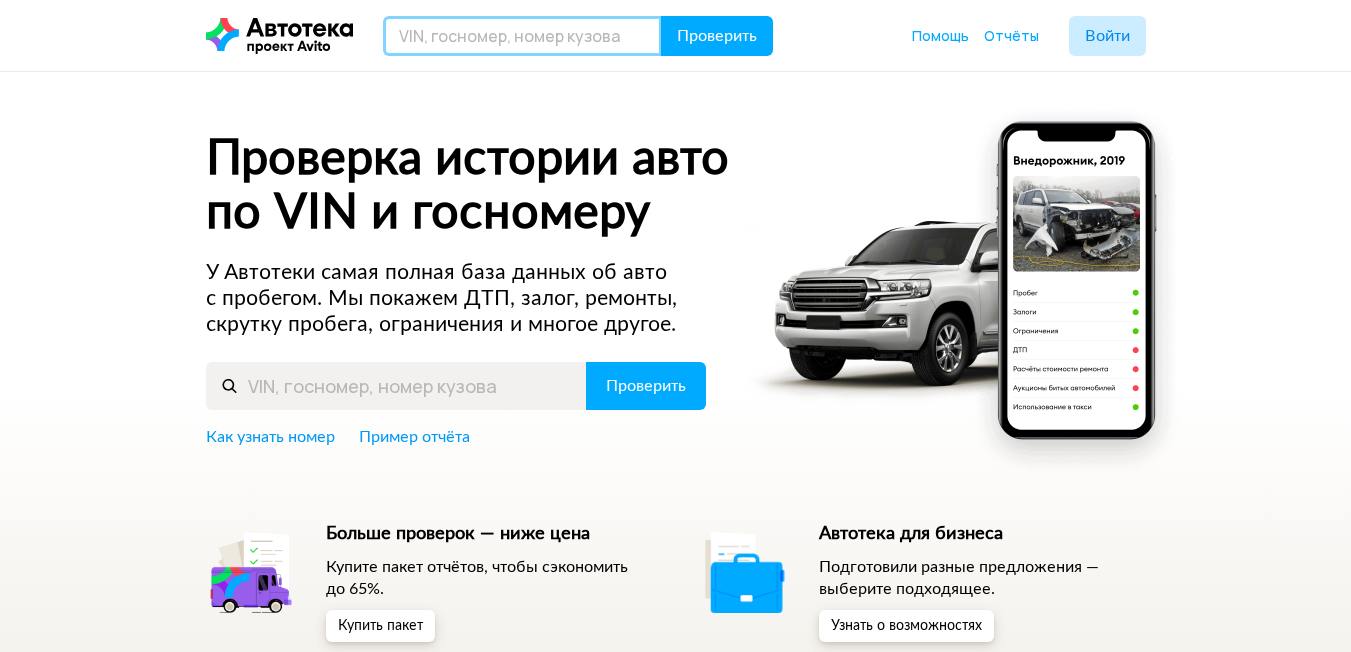 click at bounding box center [522, 36] 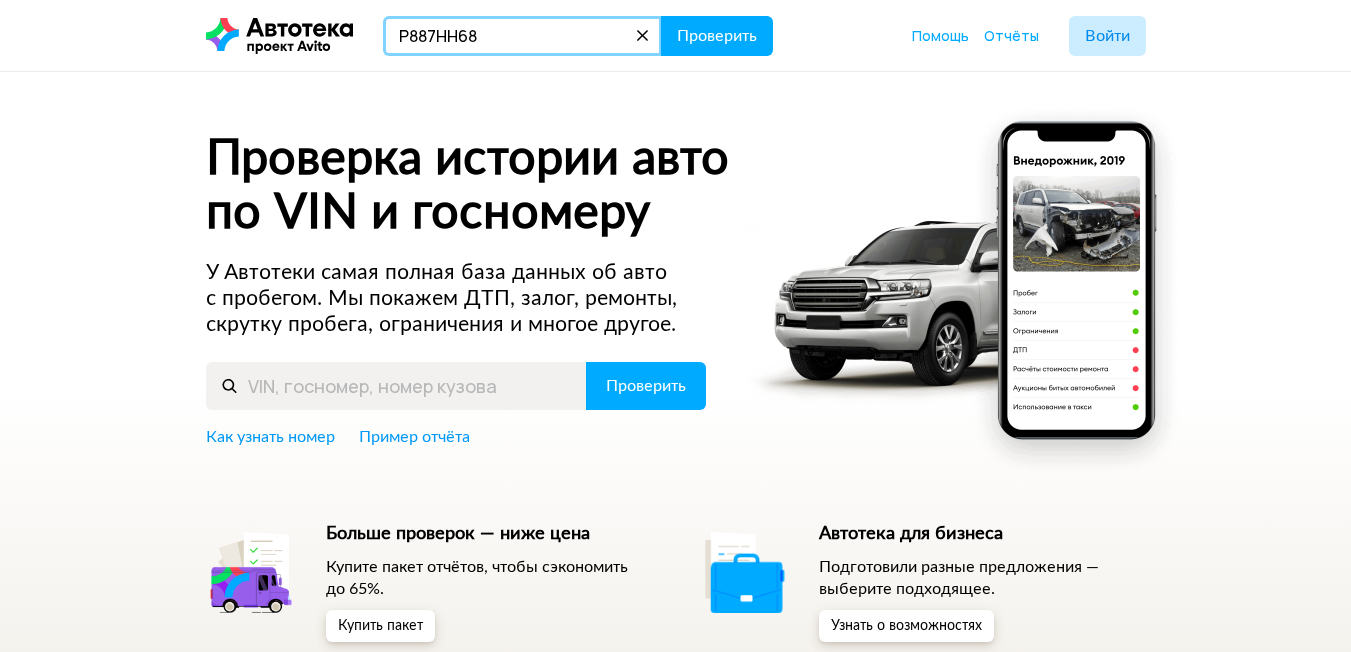 type on "Р887НН68" 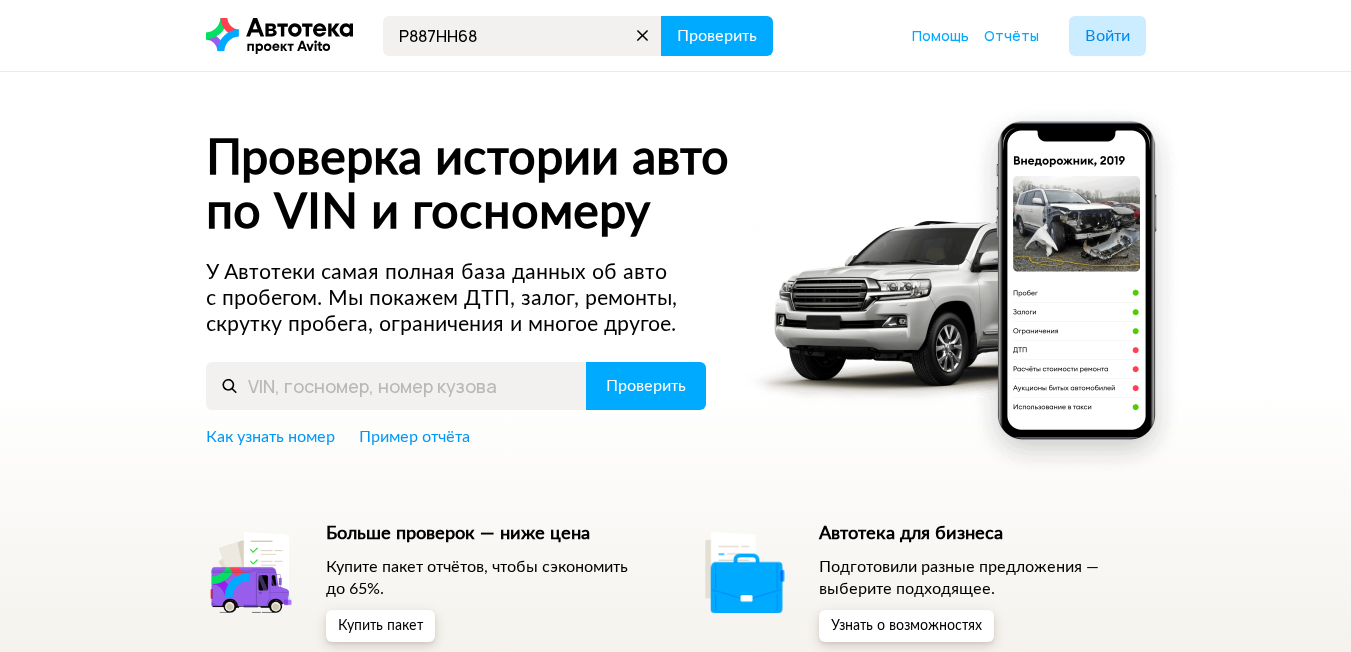 click on "Р887НН68 Проверить Помощь Отчёты Войти" at bounding box center [675, 35] 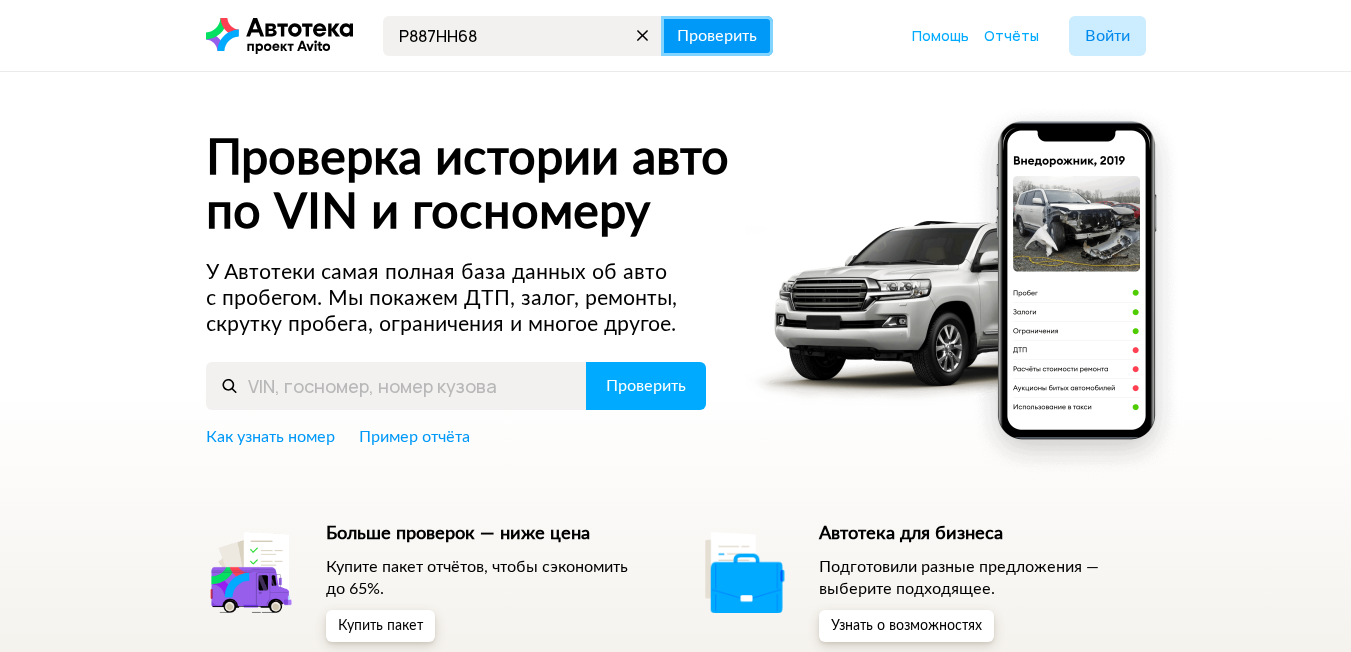 click on "Проверить" at bounding box center [717, 36] 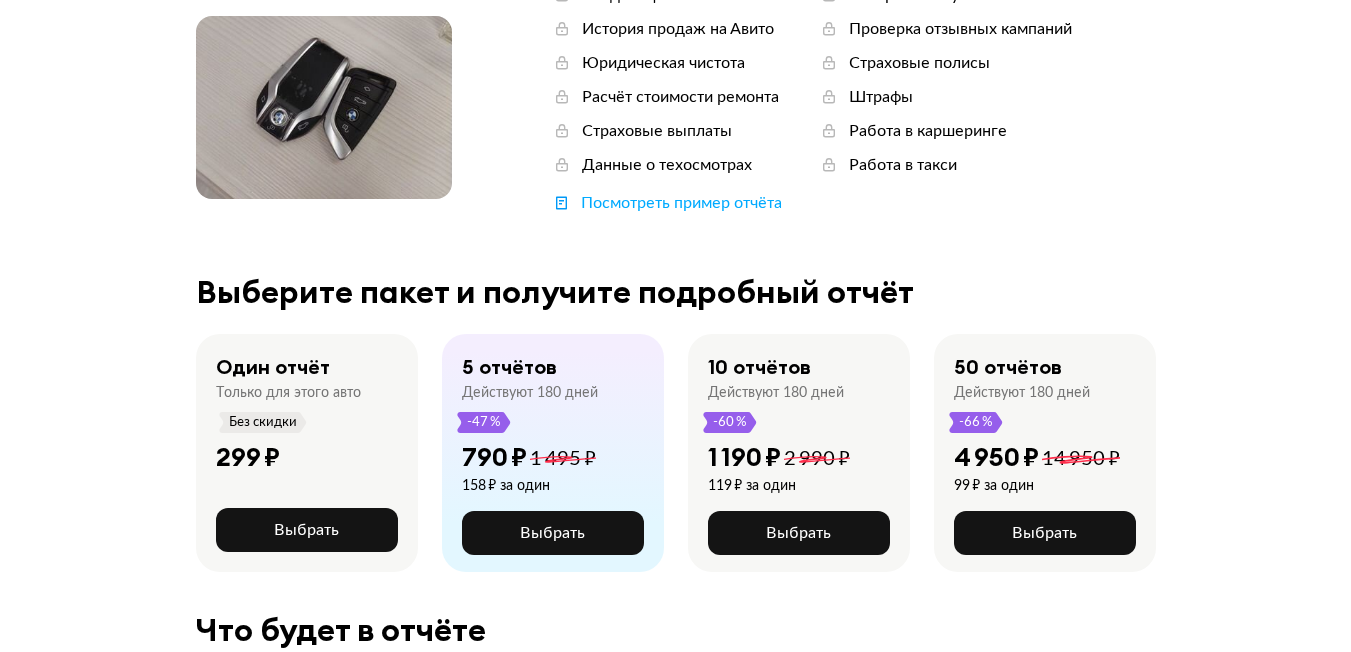 scroll, scrollTop: 200, scrollLeft: 0, axis: vertical 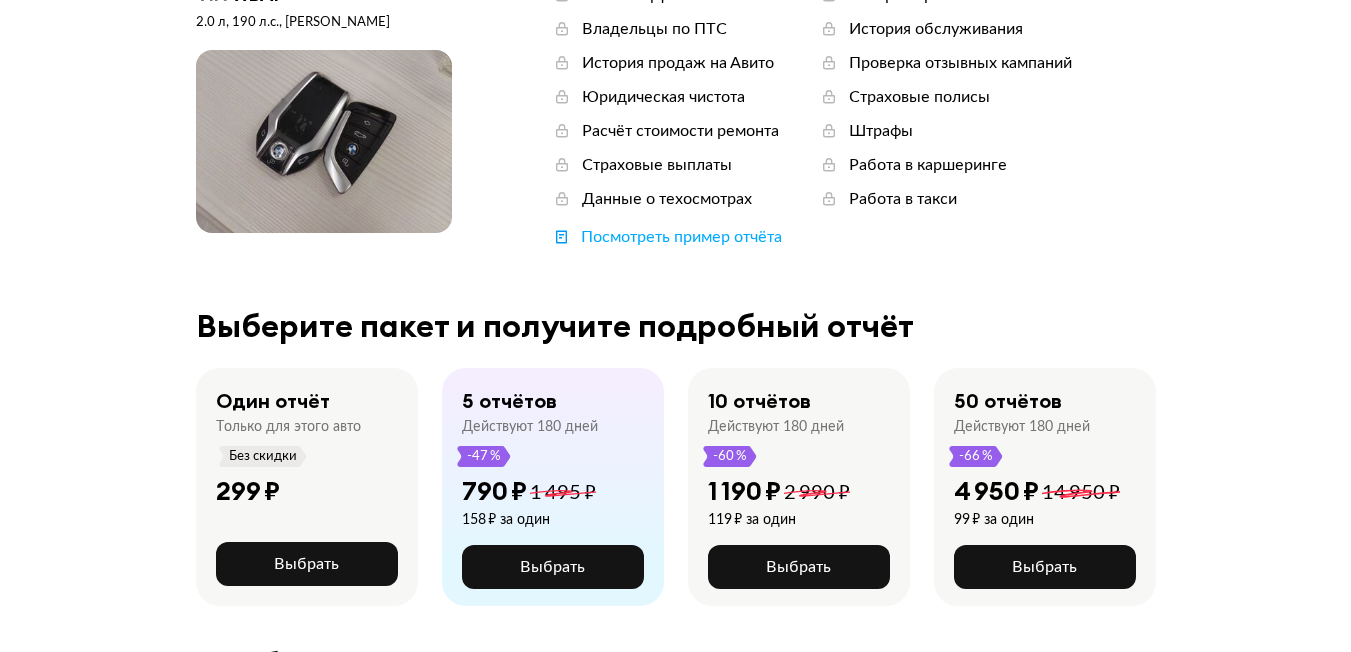 click on "**********" at bounding box center [675, 1219] 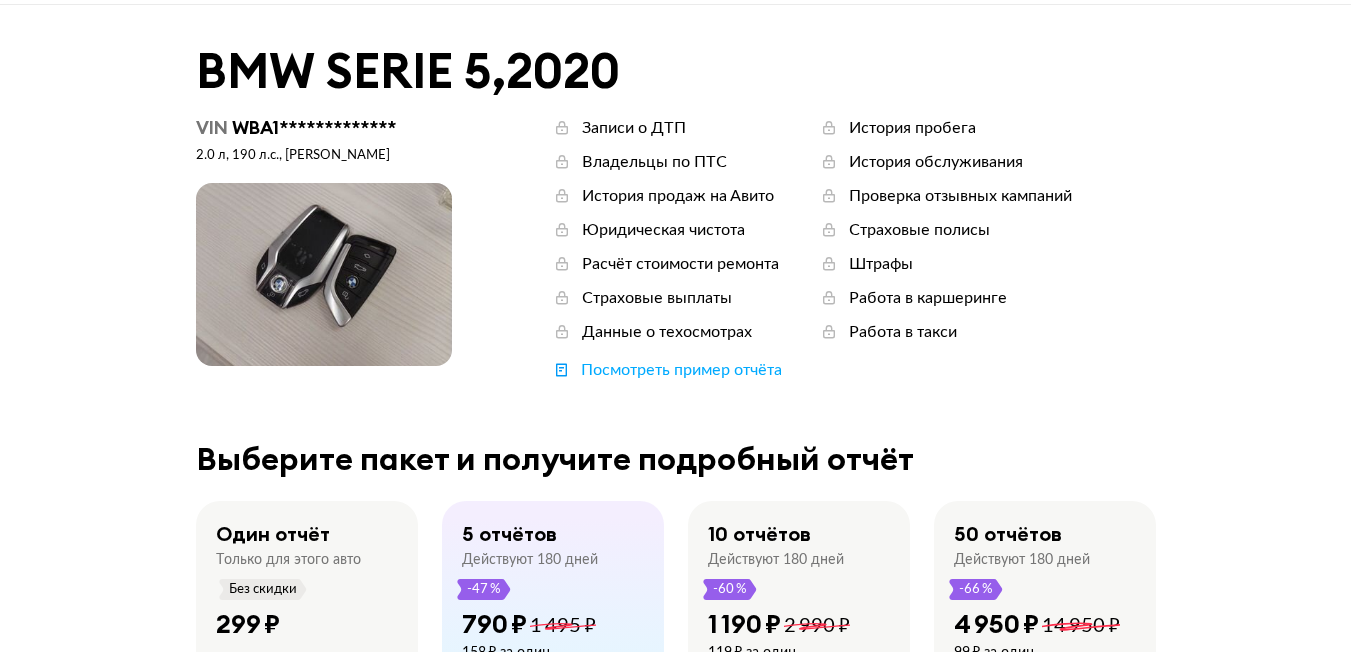 scroll, scrollTop: 300, scrollLeft: 0, axis: vertical 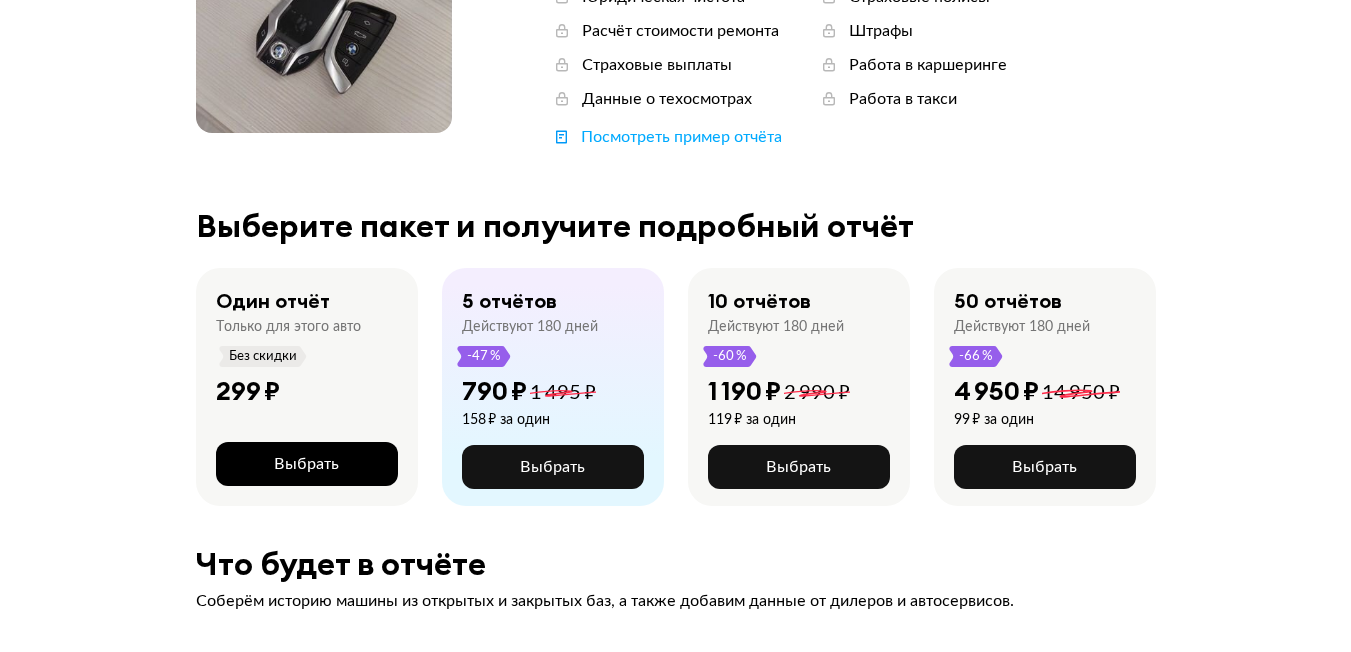 click on "Выбрать" at bounding box center (307, 464) 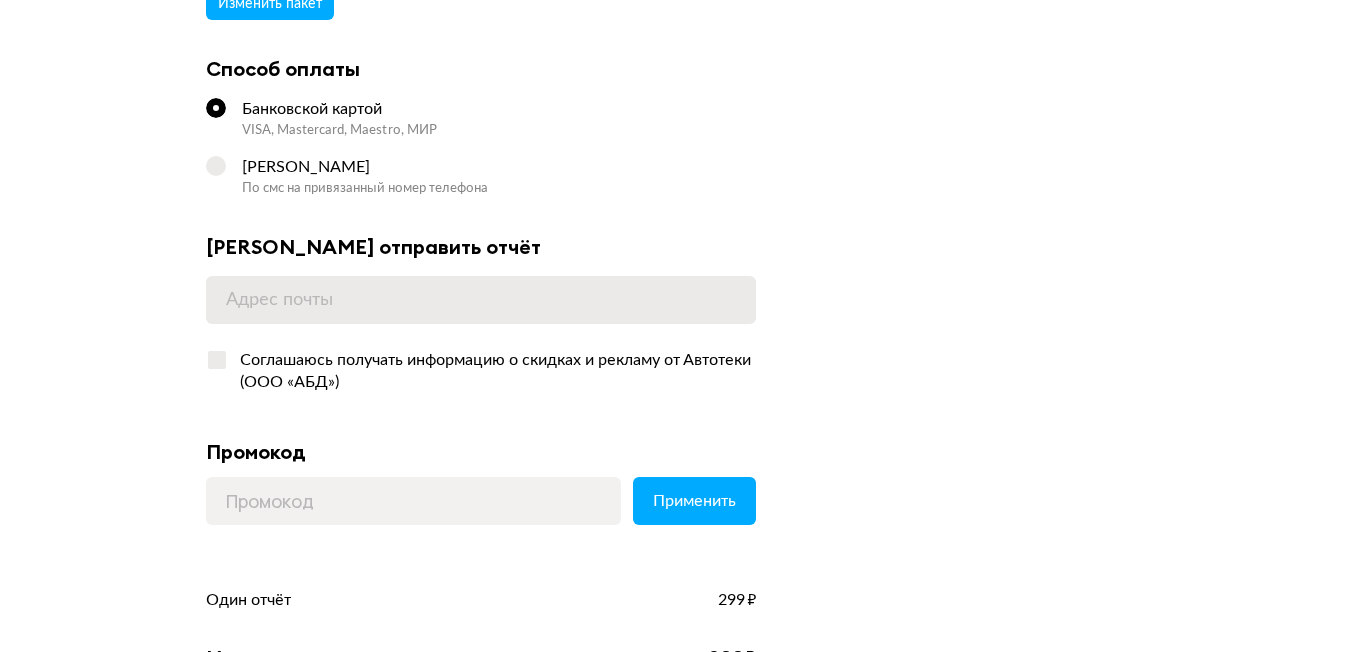 scroll, scrollTop: 200, scrollLeft: 0, axis: vertical 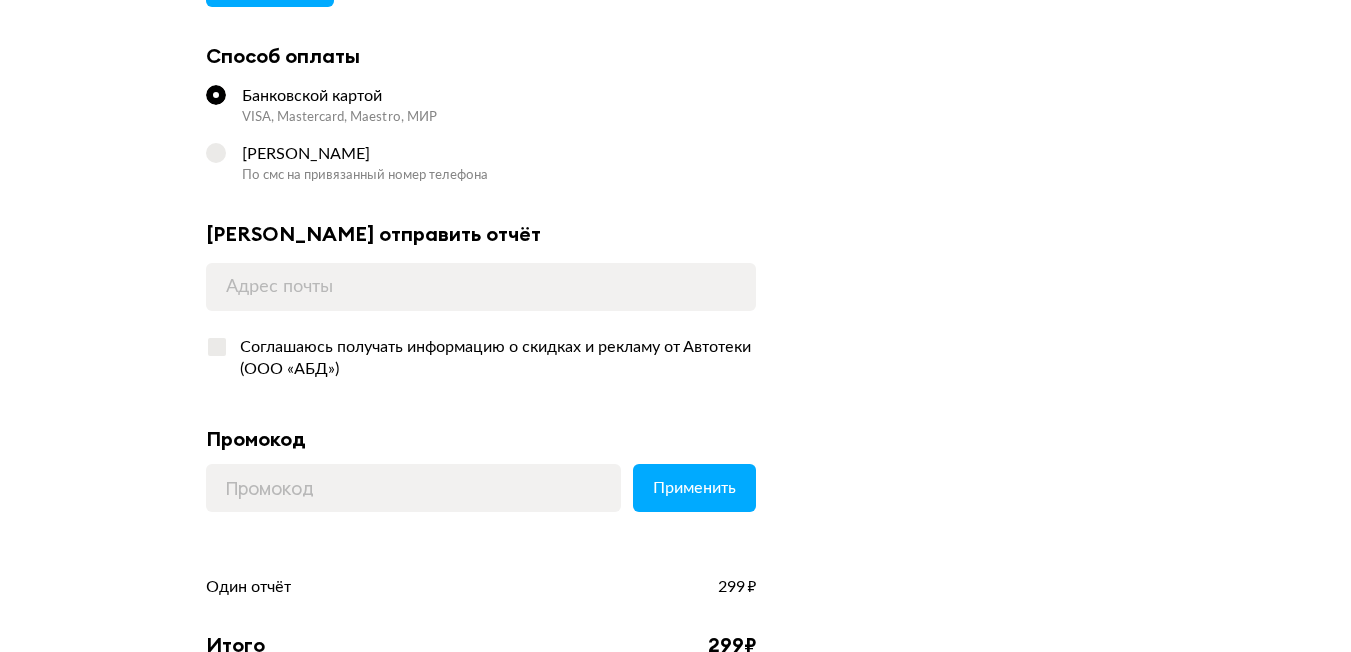 click on "По смс на привязанный номер телефона" at bounding box center (499, 176) 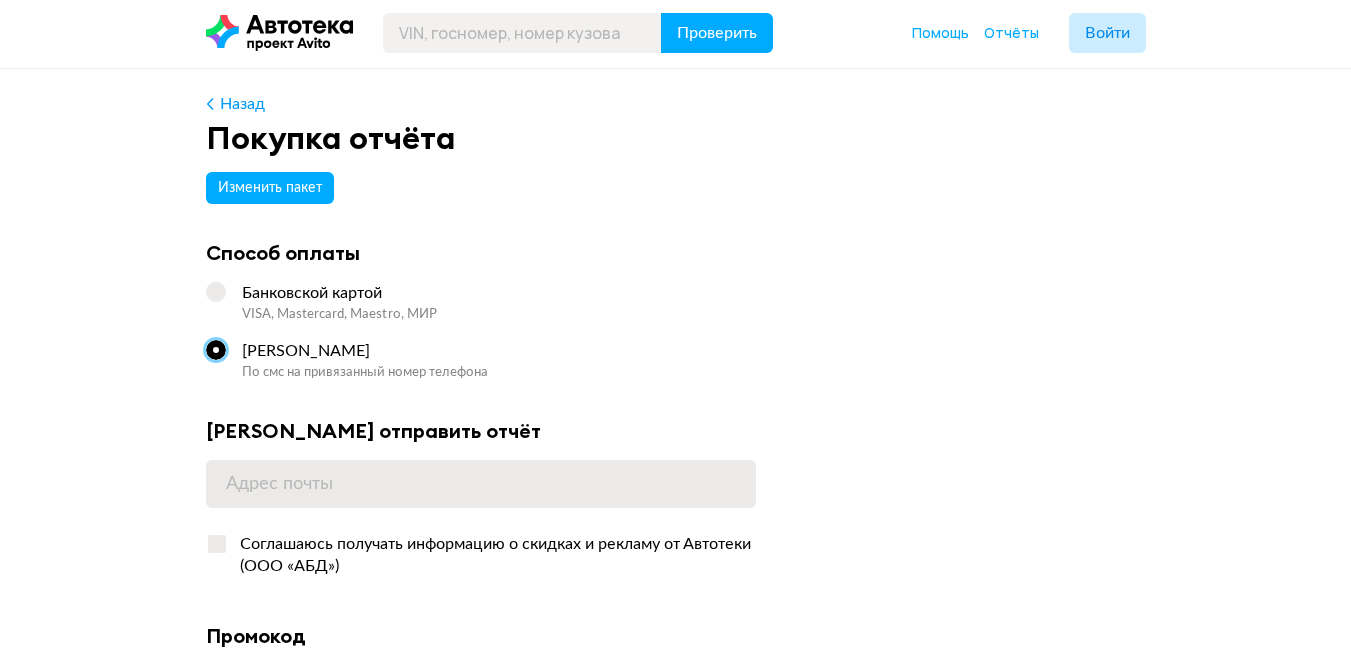scroll, scrollTop: 0, scrollLeft: 0, axis: both 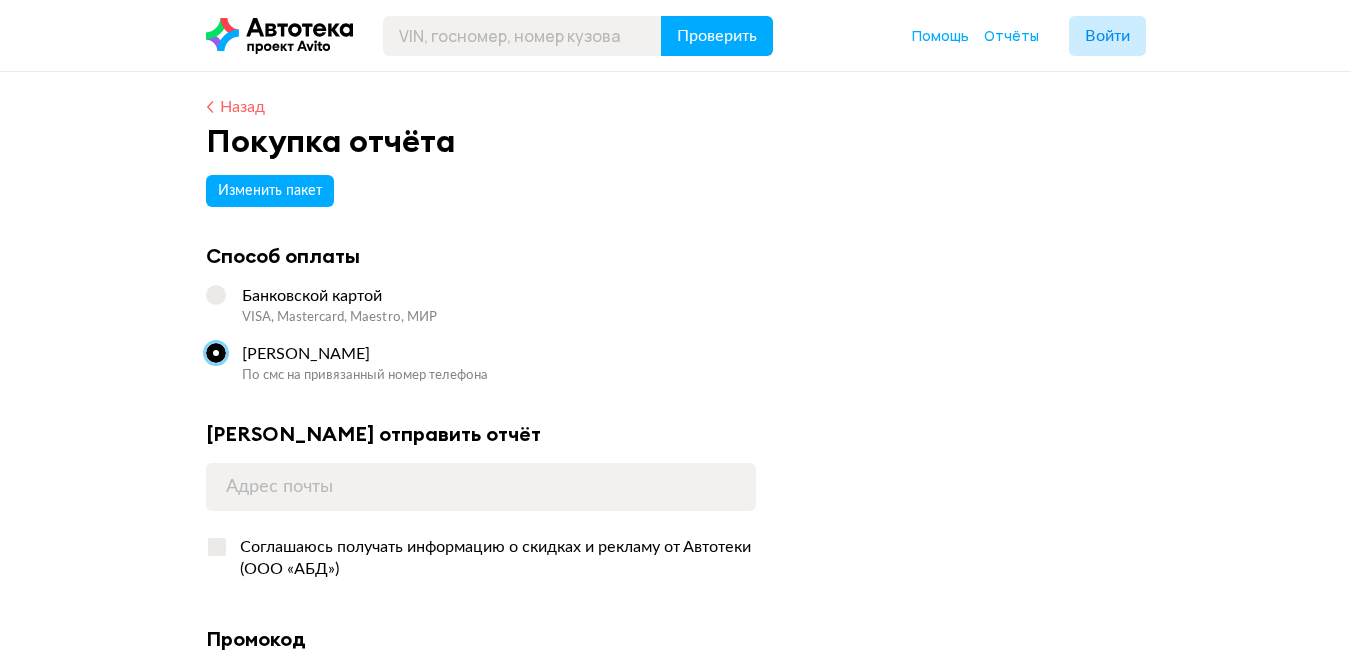 radio on "true" 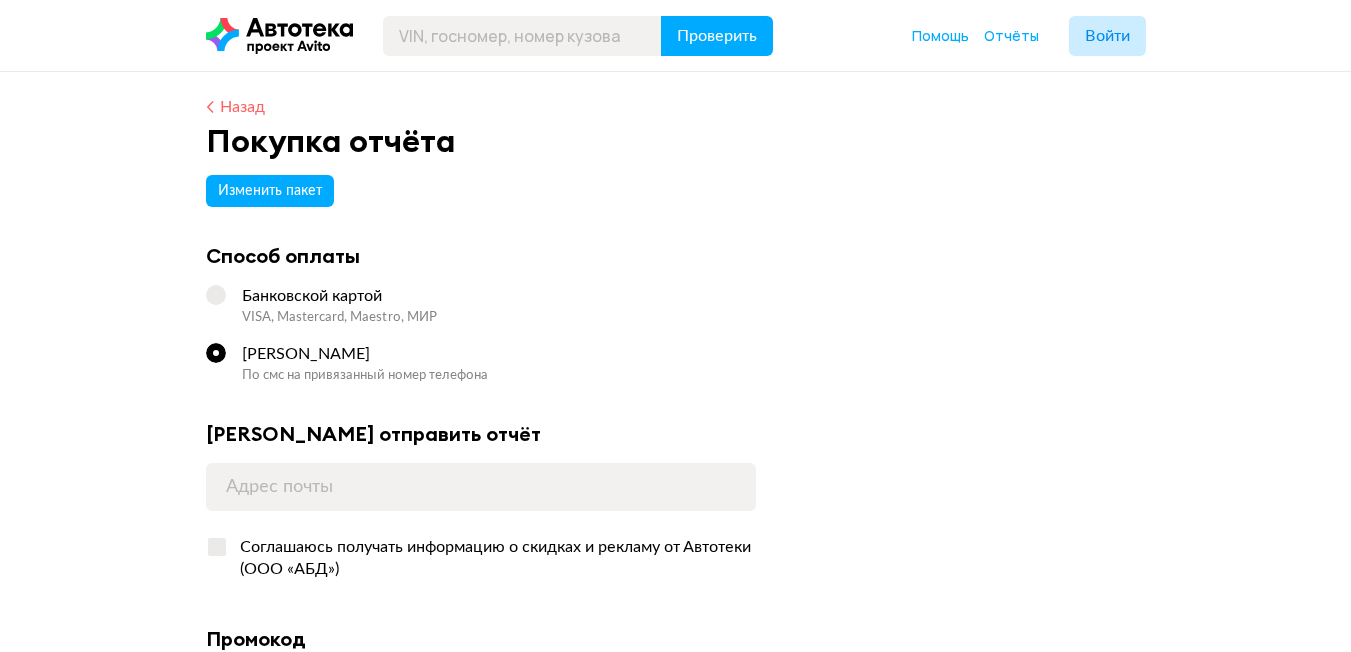 click on "Назад" at bounding box center [242, 107] 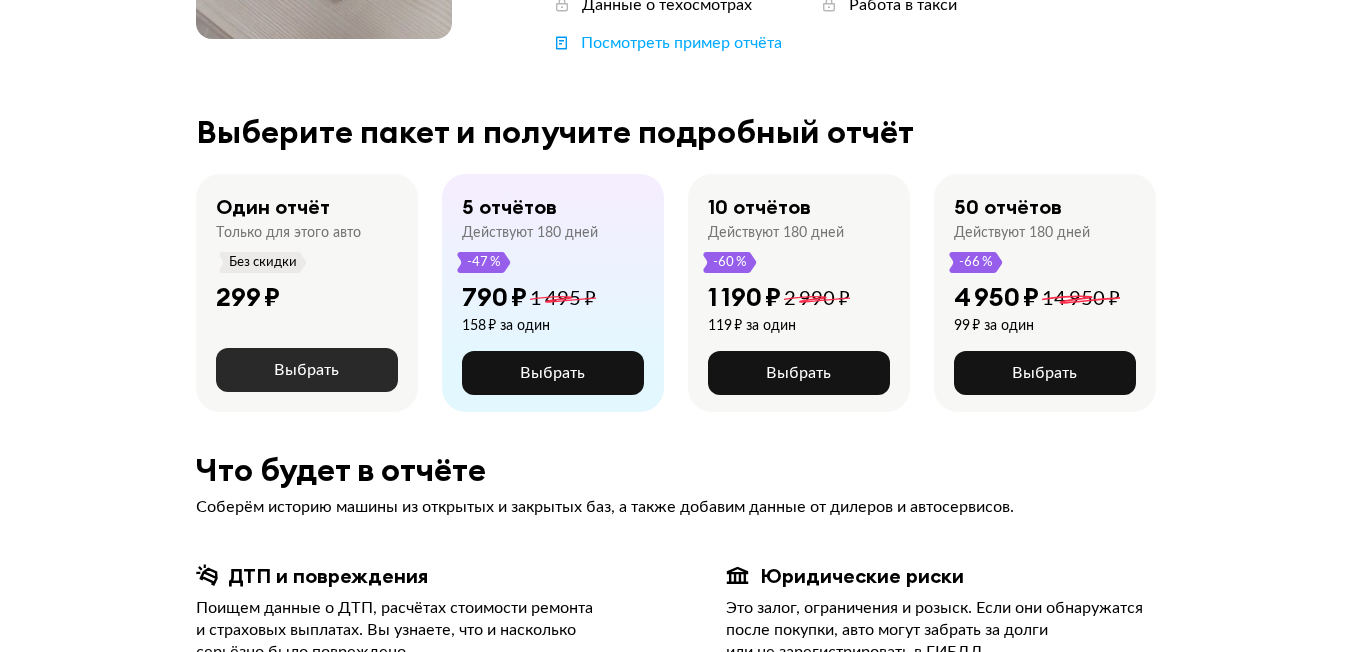 scroll, scrollTop: 400, scrollLeft: 0, axis: vertical 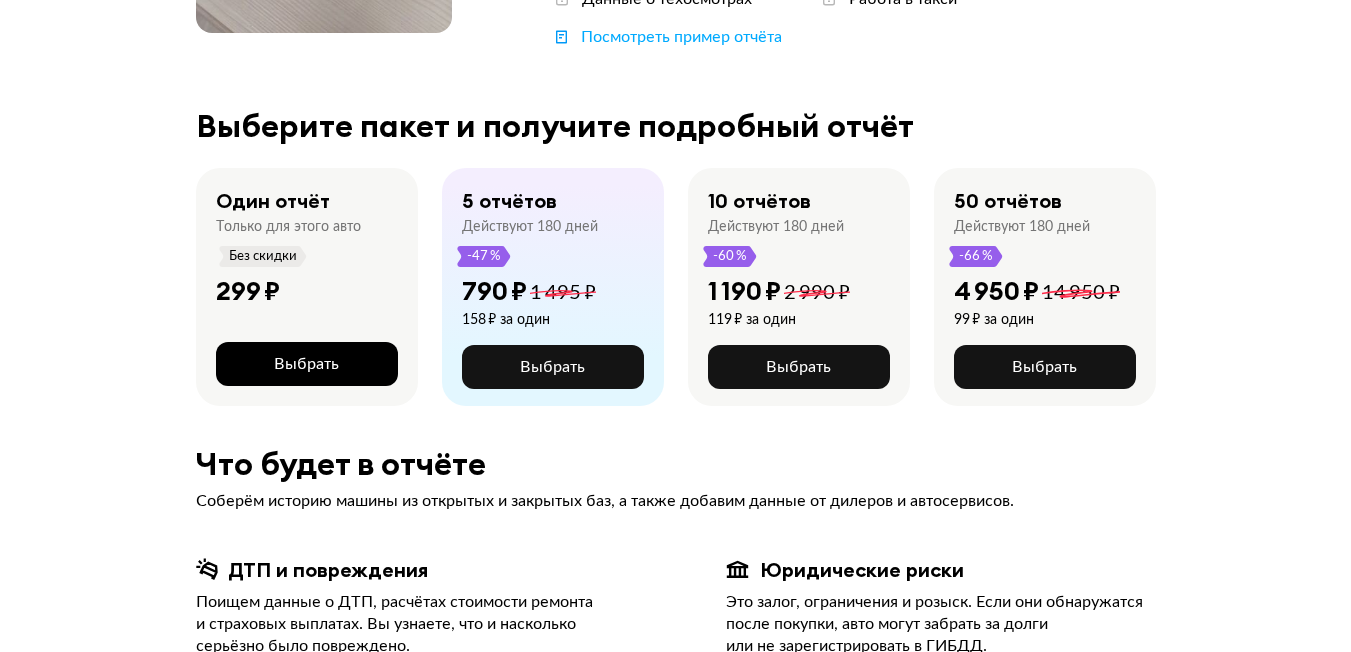 click on "Выбрать" at bounding box center (307, 364) 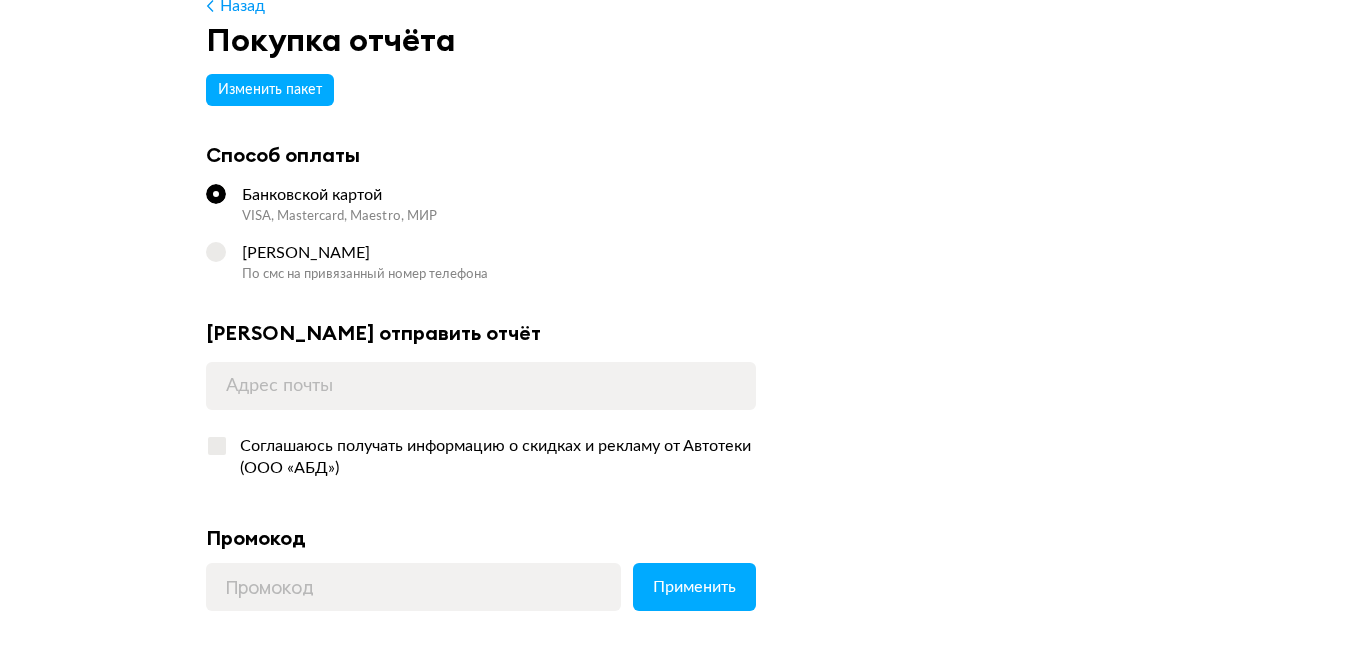 scroll, scrollTop: 100, scrollLeft: 0, axis: vertical 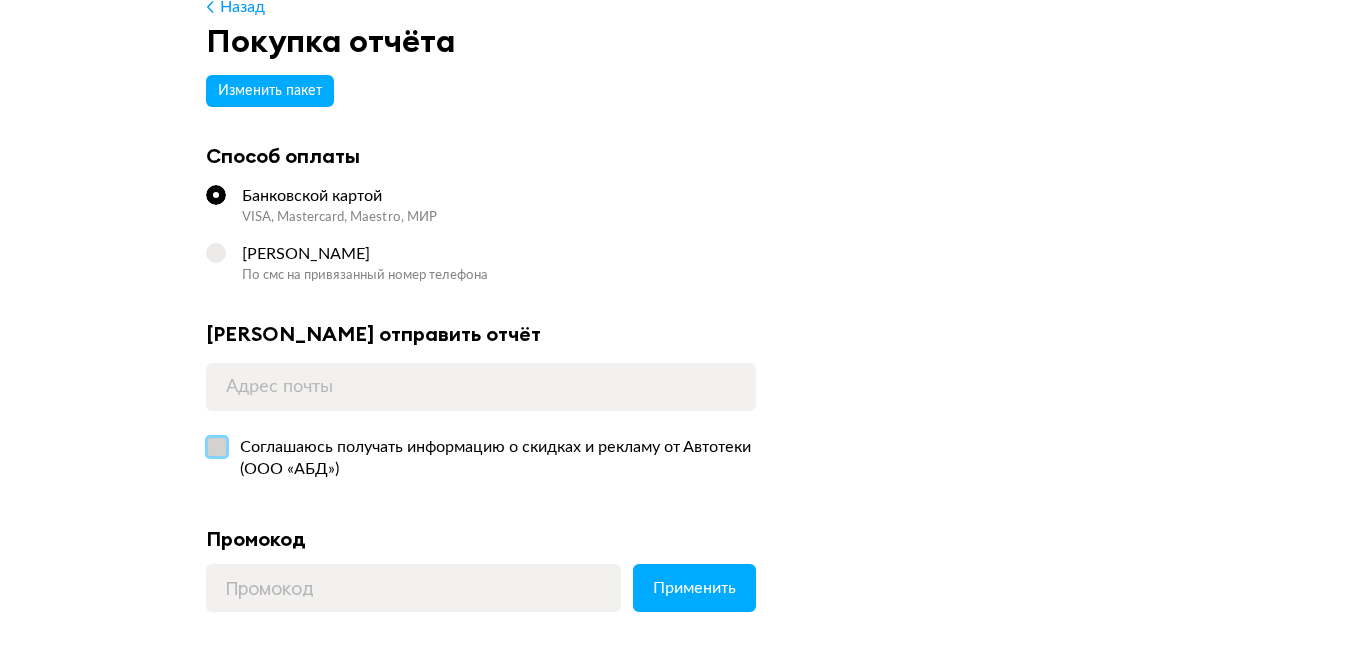 click on "Соглашаюсь получать информацию о скидках и рекламу от Автотеки (ООО «АБД»)" at bounding box center [481, 459] 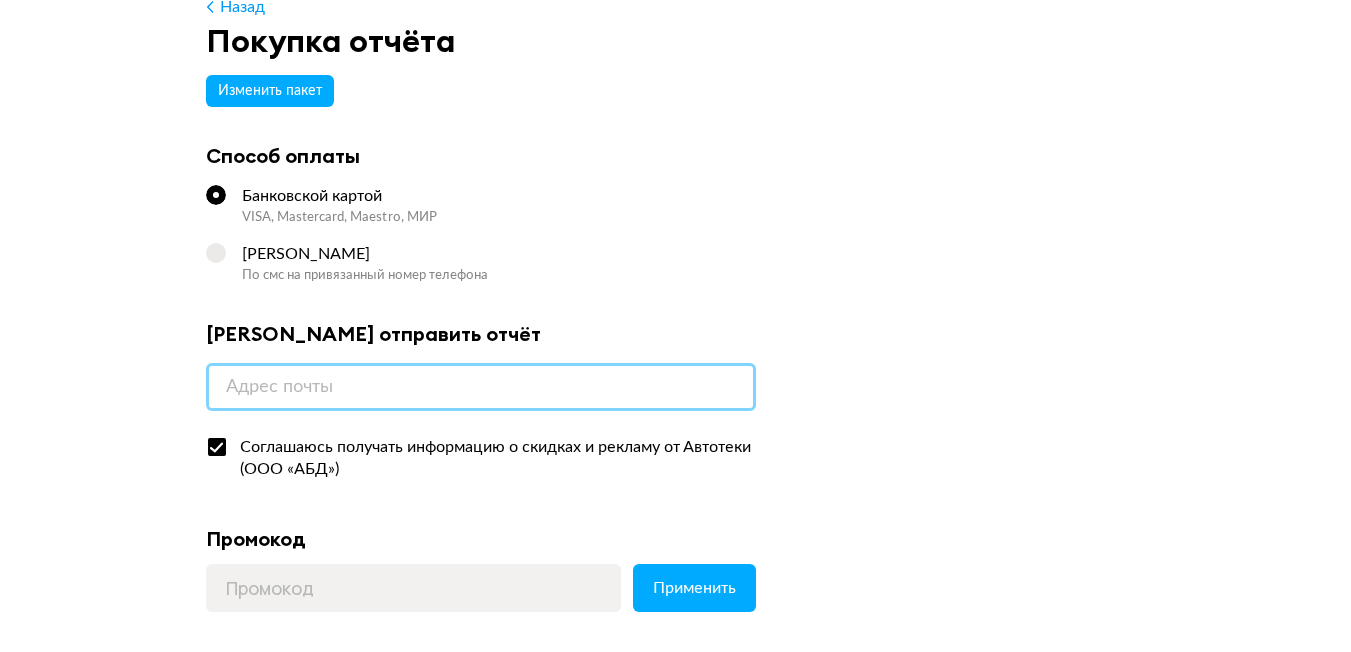 click at bounding box center (481, 387) 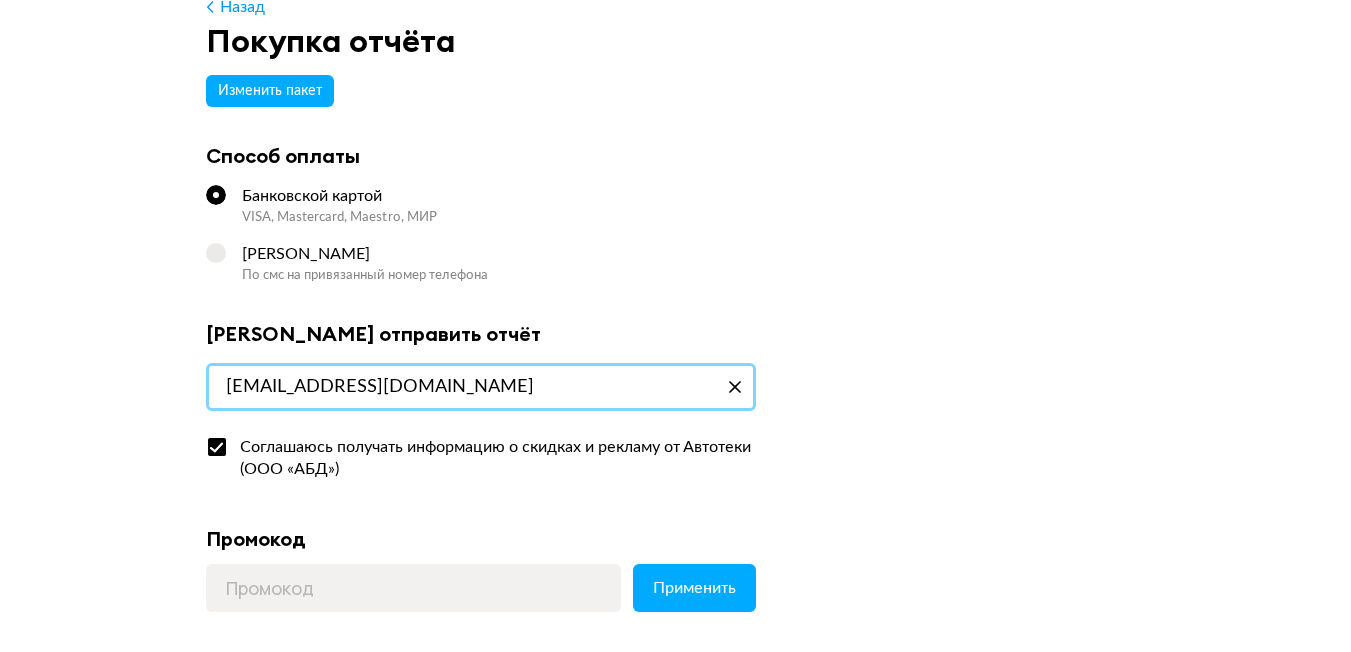 type on "[EMAIL_ADDRESS][DOMAIN_NAME]" 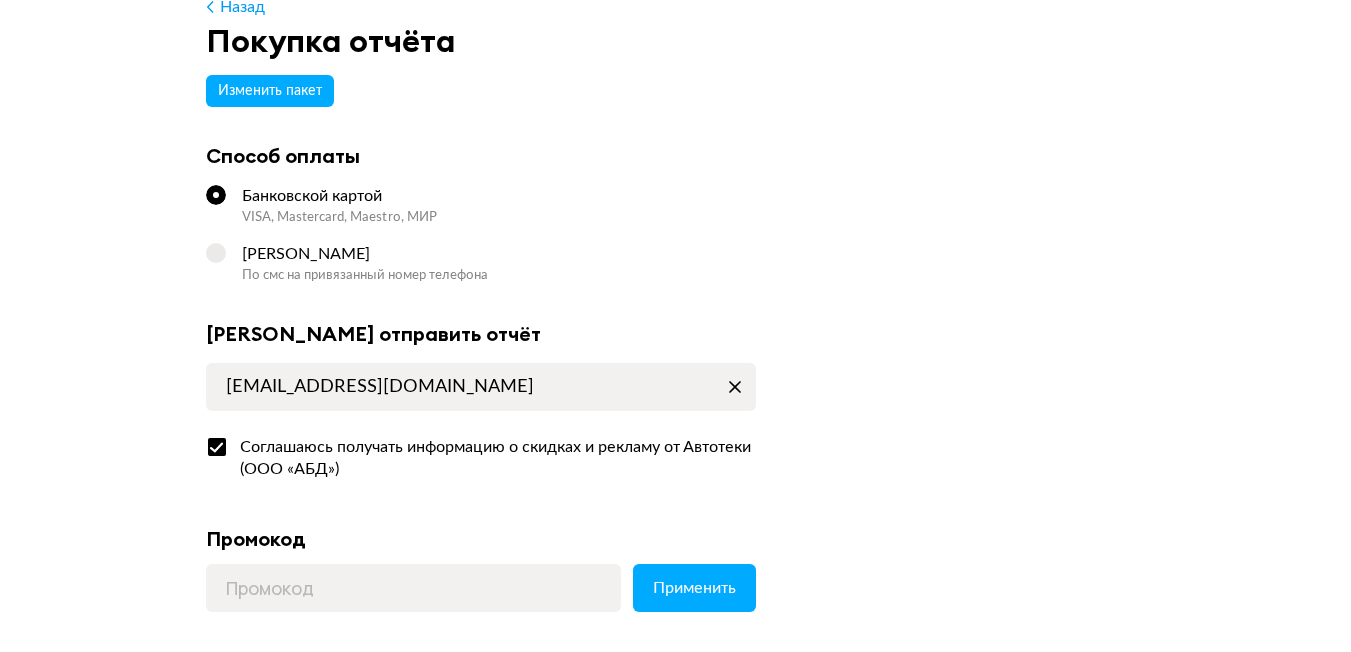 click on "Изменить пакет Способ оплаты Банковской картой VISA, Mastercard, Maestro, МИР СберБанк Онлайн По смс на привязанный номер телефона [PERSON_NAME] отправить отчёт [EMAIL_ADDRESS][DOMAIN_NAME] Соглашаюсь получать информацию о скидках и рекламу от Автотеки (ООО «АБД») Промокод Эта скидка не такая выгодная Вернуть прошлую скидку Применить Один отчёт 299 ₽ Итого 299  ₽ Оплатить  299  ₽ Оплачивая лицензионное вознаграждение, вы принимаете  условия соглашения" at bounding box center [676, 474] 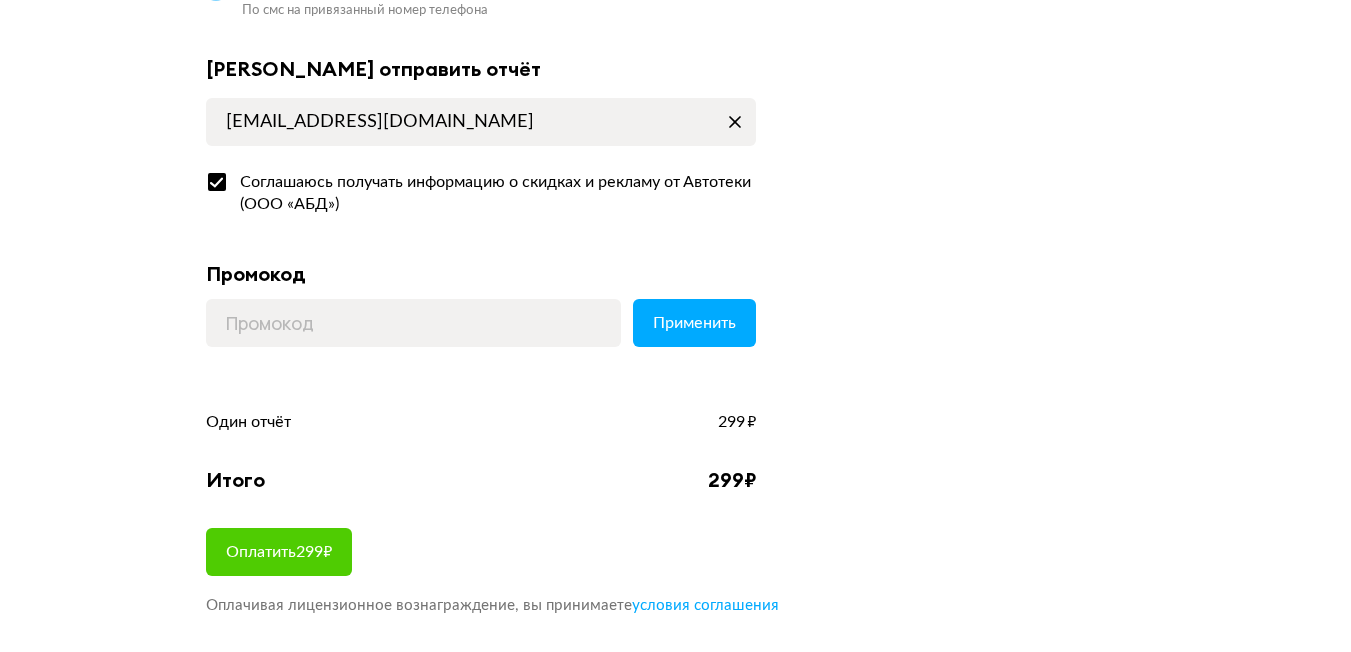 scroll, scrollTop: 400, scrollLeft: 0, axis: vertical 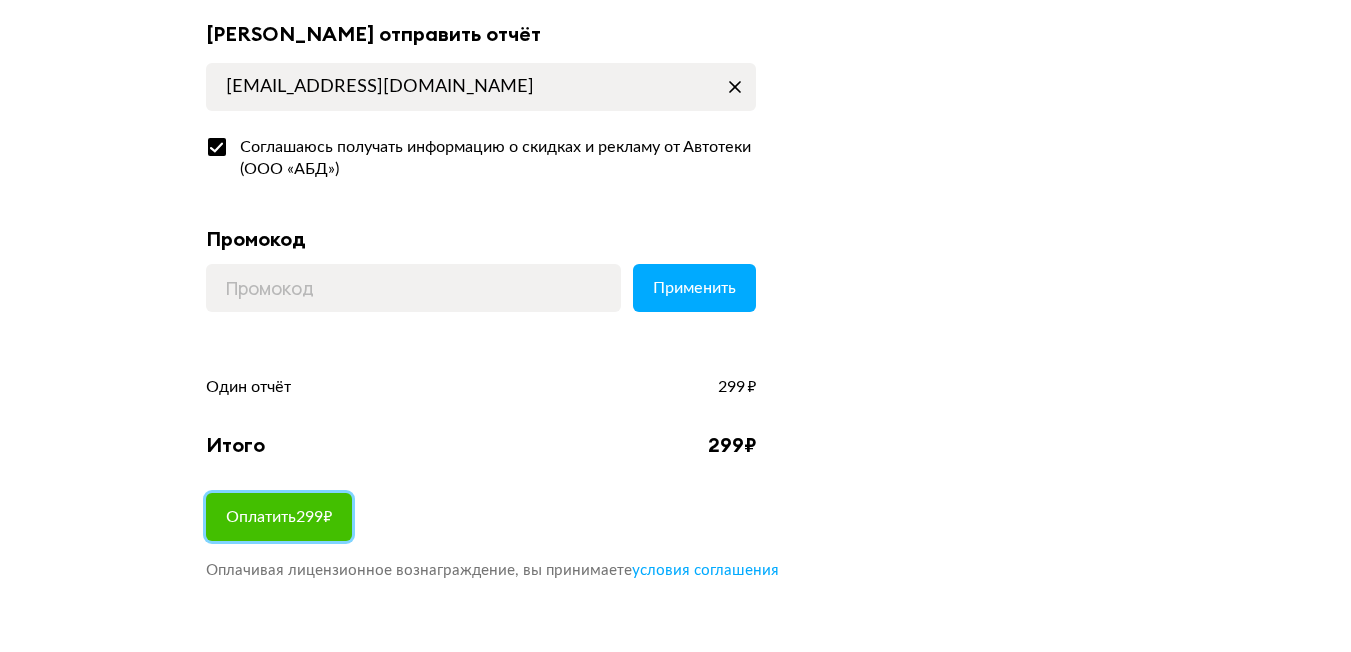 radio on "true" 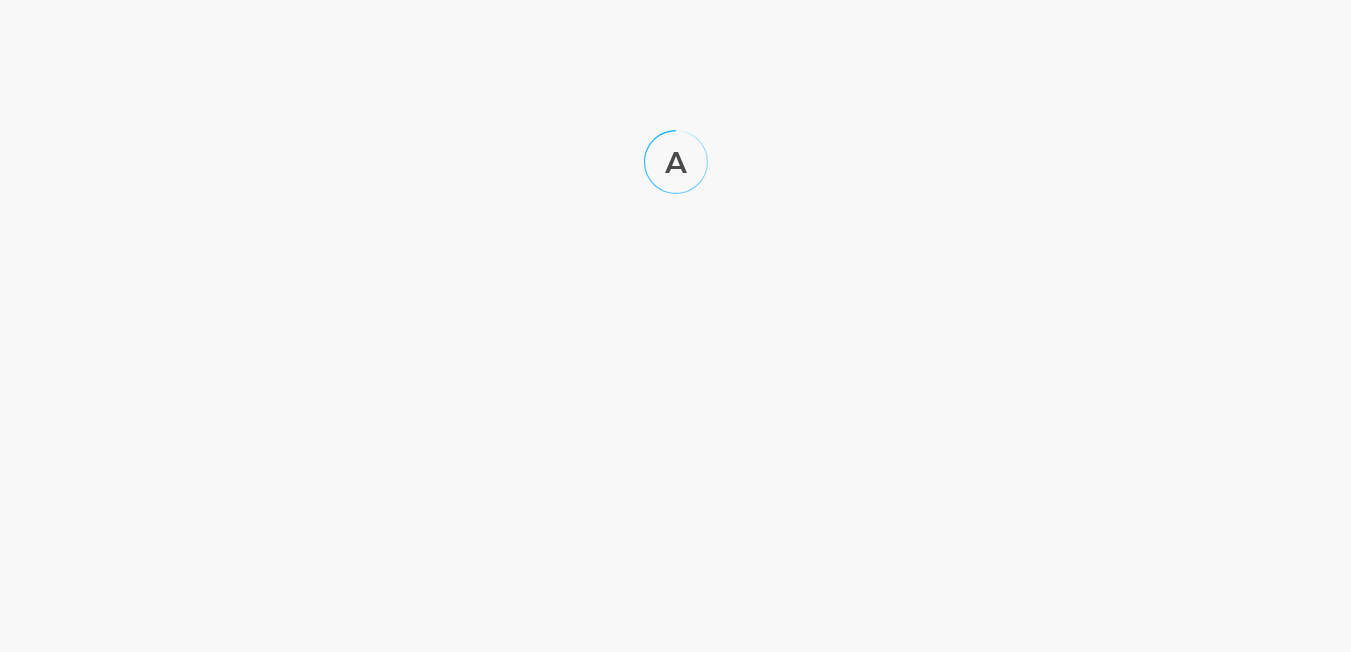 scroll, scrollTop: 0, scrollLeft: 0, axis: both 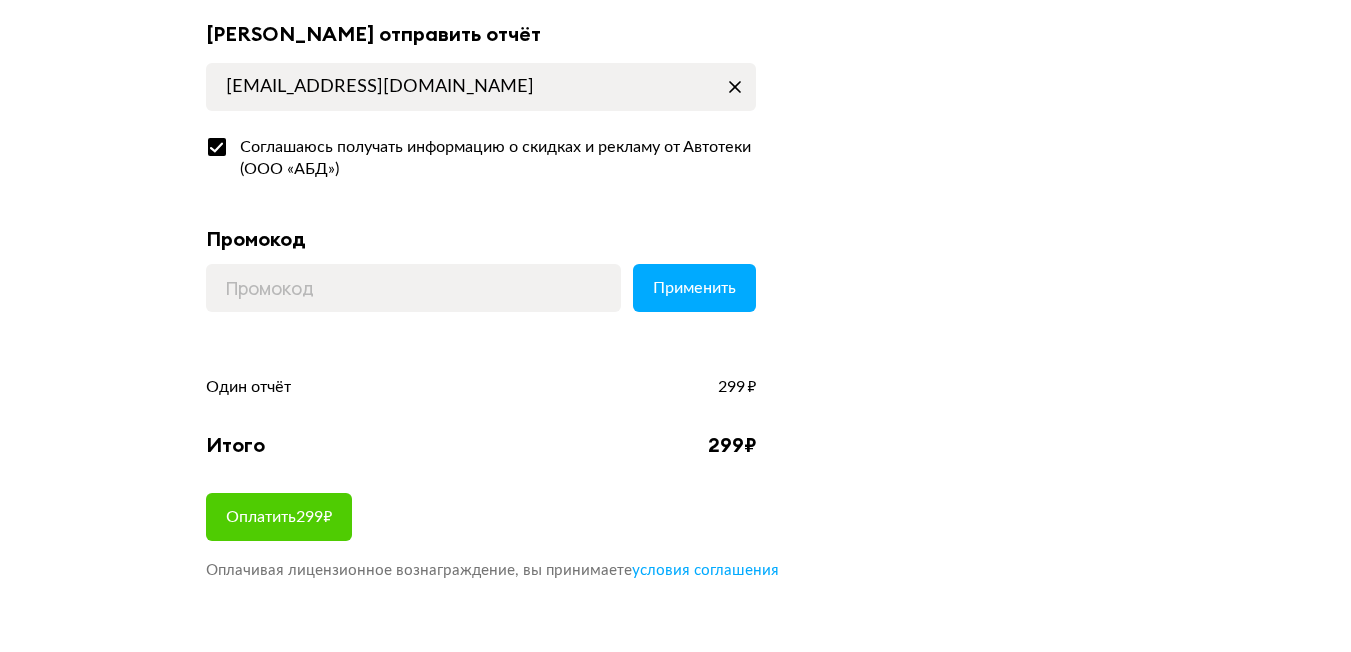 click at bounding box center (217, 147) 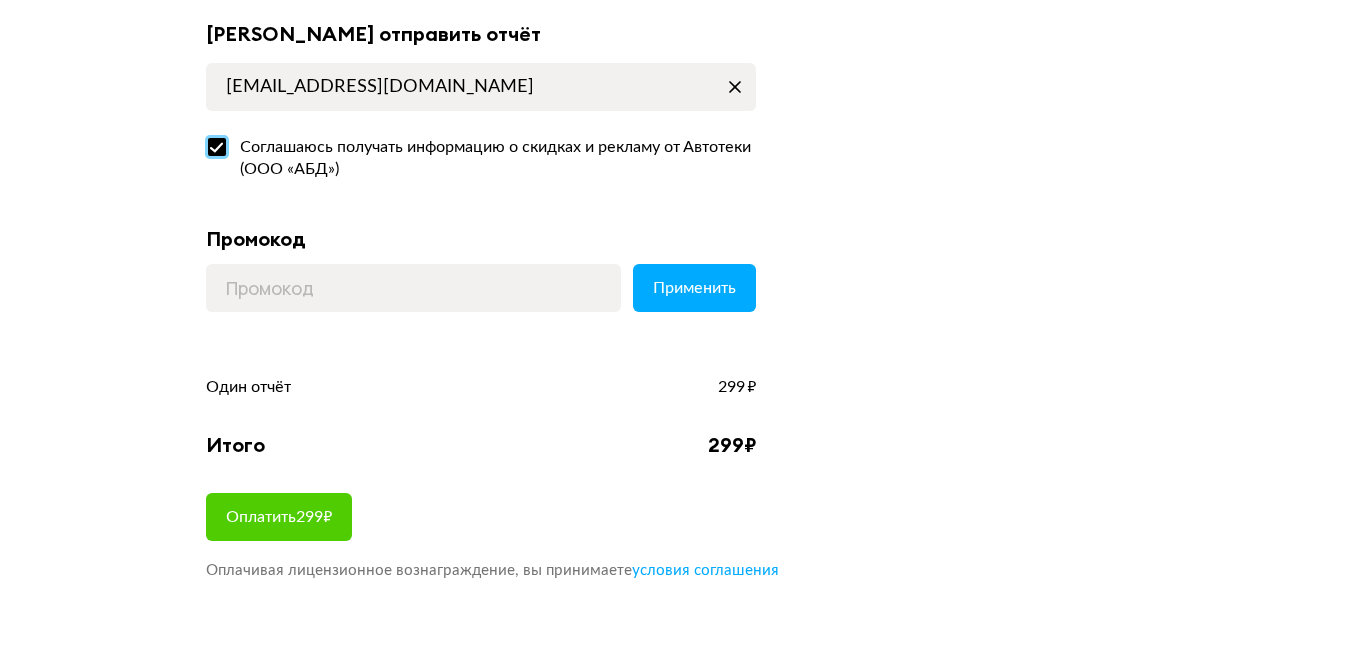 click on "Соглашаюсь получать информацию о скидках и рекламу от Автотеки (ООО «АБД»)" at bounding box center (212, 142) 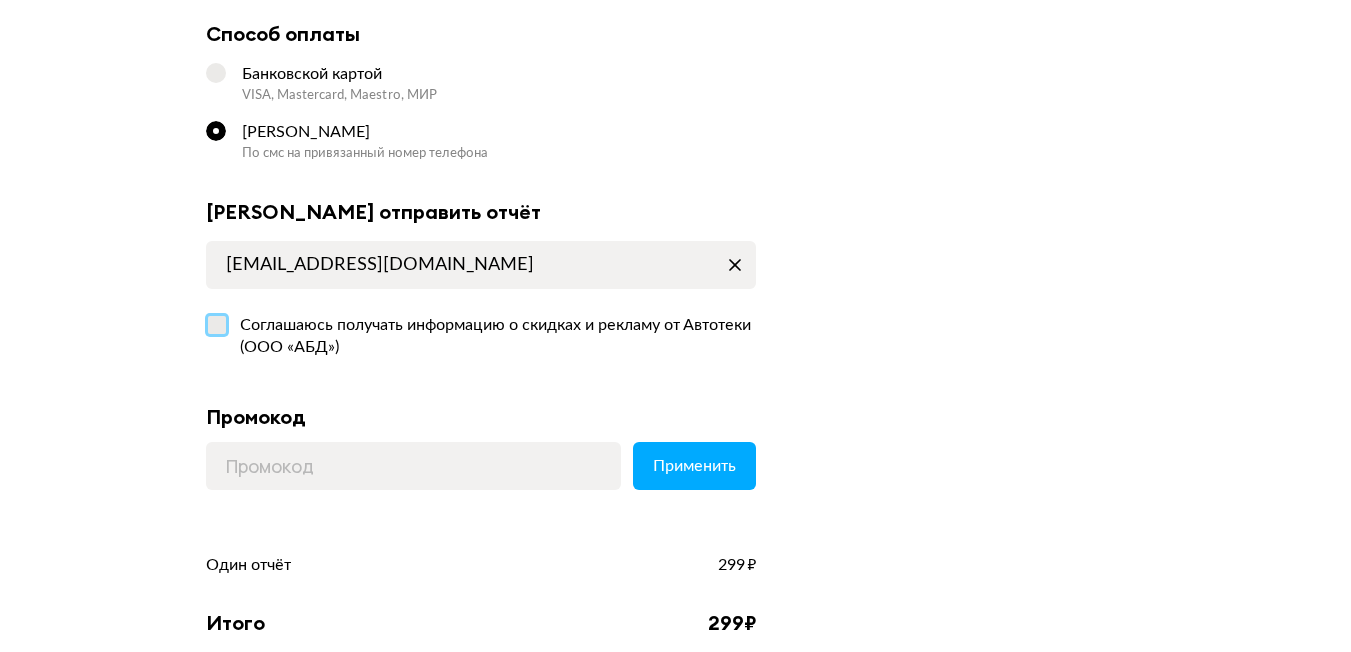 scroll, scrollTop: 400, scrollLeft: 0, axis: vertical 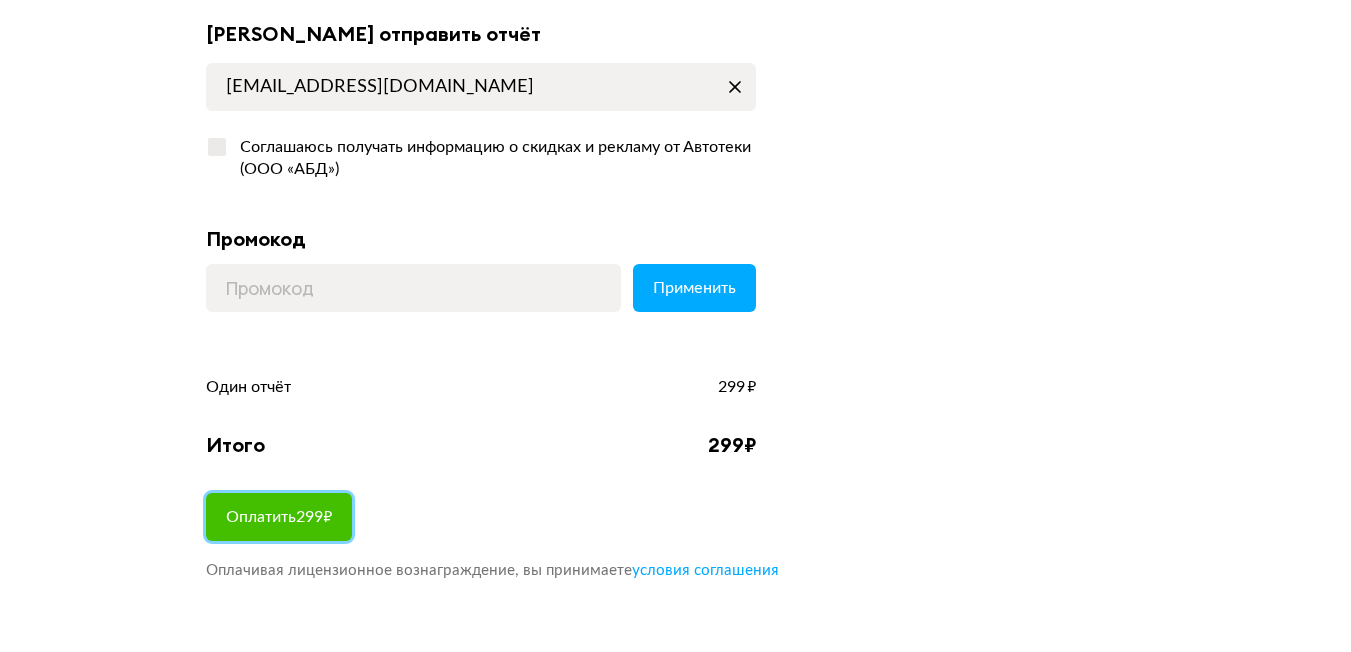 click on "Оплатить  299  ₽" at bounding box center [279, 517] 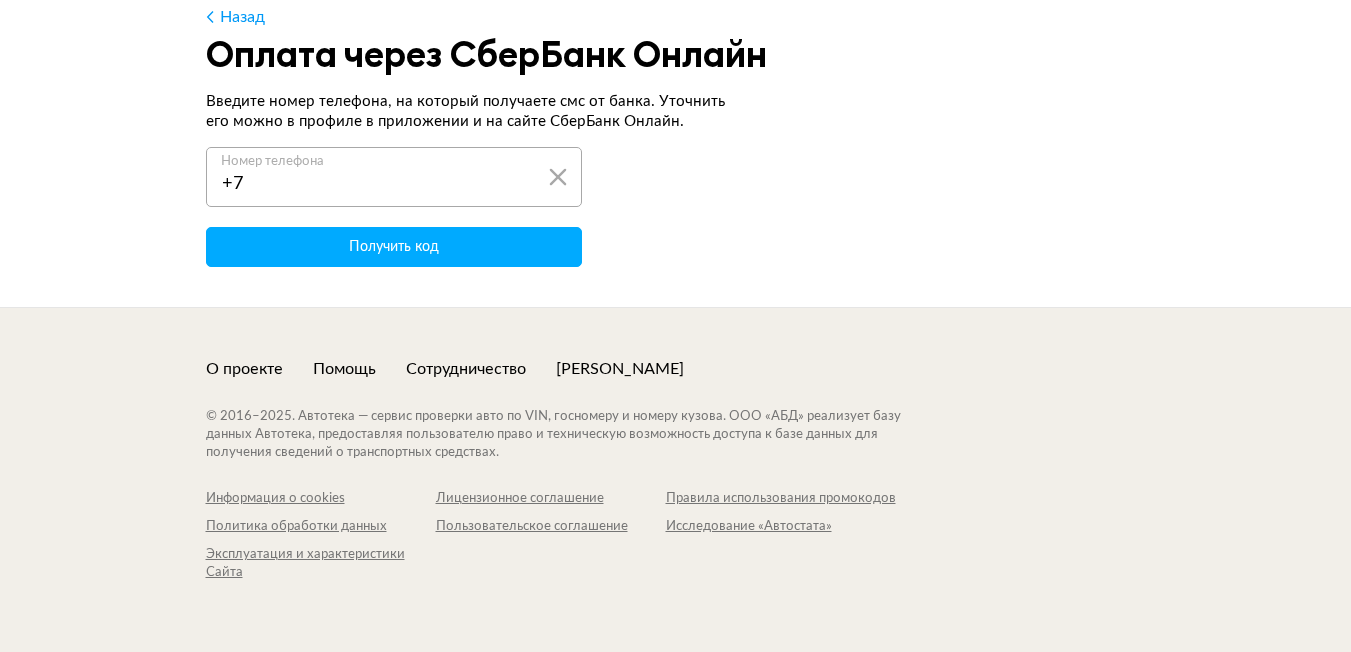 scroll, scrollTop: 0, scrollLeft: 0, axis: both 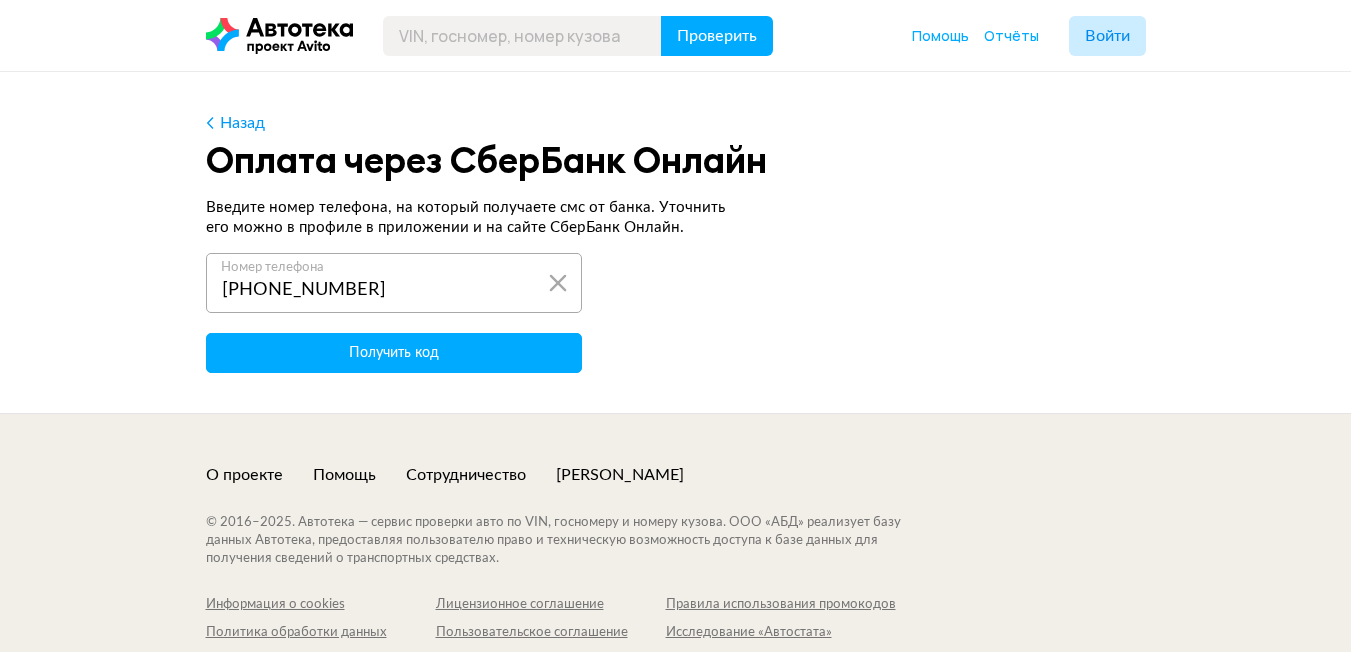 type on "[PHONE_NUMBER]" 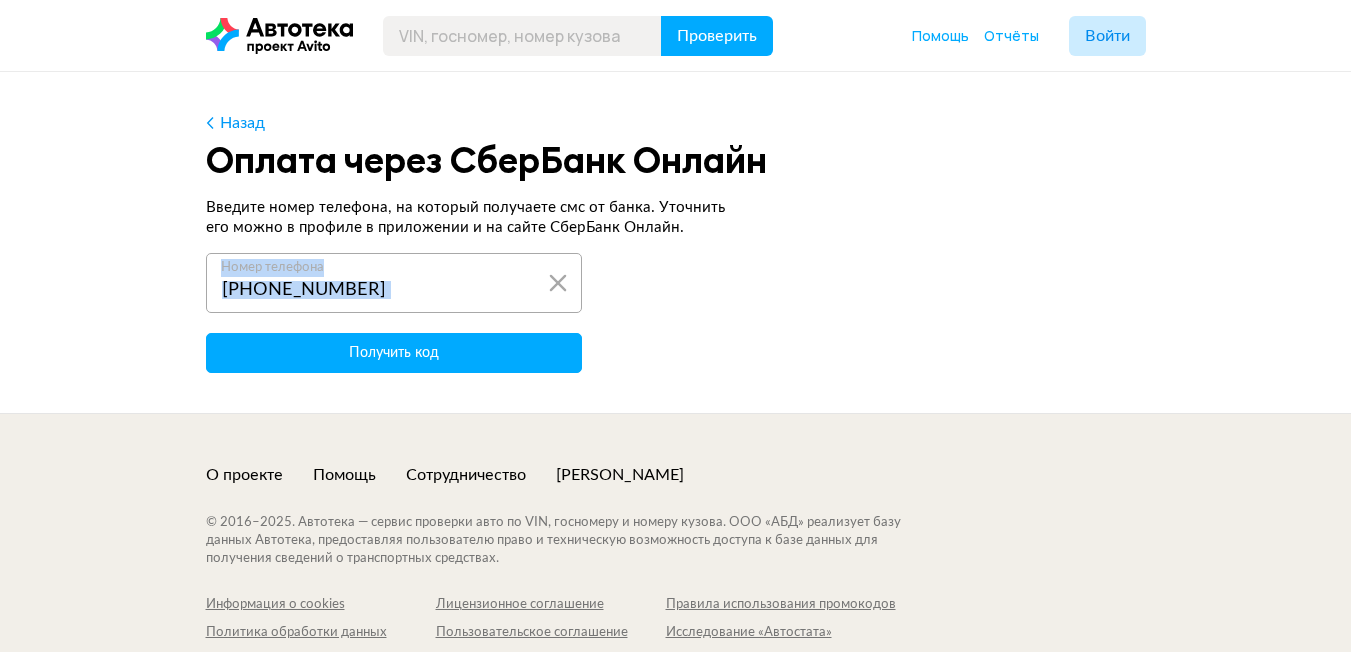 click on "Получить код" at bounding box center [394, 353] 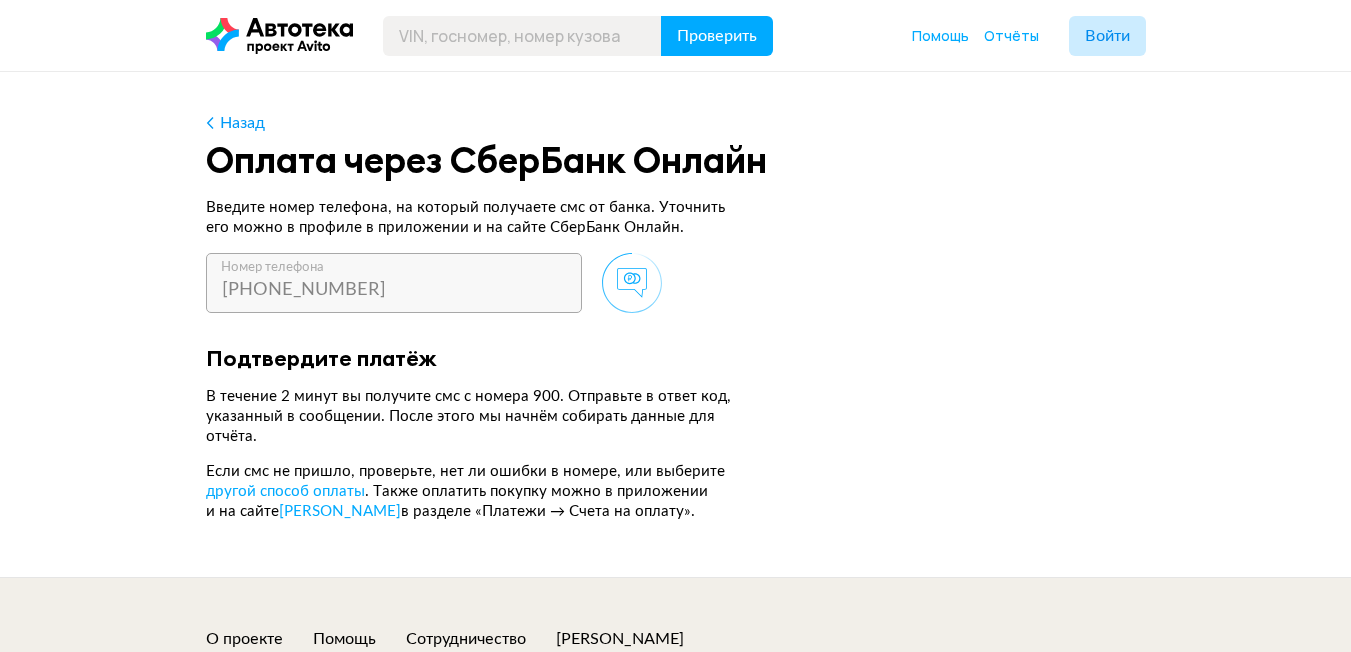 click on "Назад Оплата через CберБанк Онлайн Введите номер телефона, на который получаете смс от банка. Уточнить его можно в профиле в приложении и на сайте СберБанк Онлайн. [PHONE_NUMBER] Номер телефона Подтвердите платёж В течение 2 минут вы получите смс с номера 900. Отправьте в ответ код, указанный в сообщении. После этого мы начнём собирать данные для отчёта. Если смс не пришло, проверьте, нет ли ошибки в номере, или выберите  другой способ оплаты . Также оплатить покупку можно в приложении и на сайте  СберБанк Онлайн  в разделе «Платежи → Счета на оплату»." at bounding box center [676, 317] 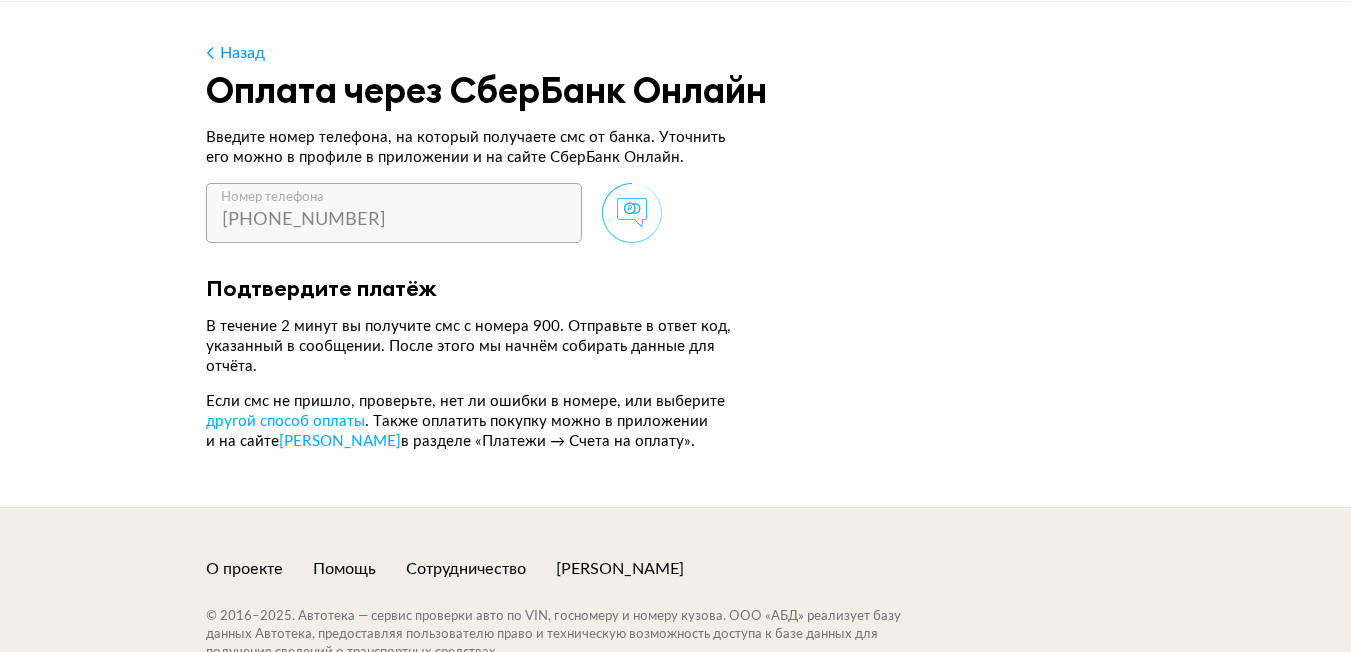 scroll, scrollTop: 0, scrollLeft: 0, axis: both 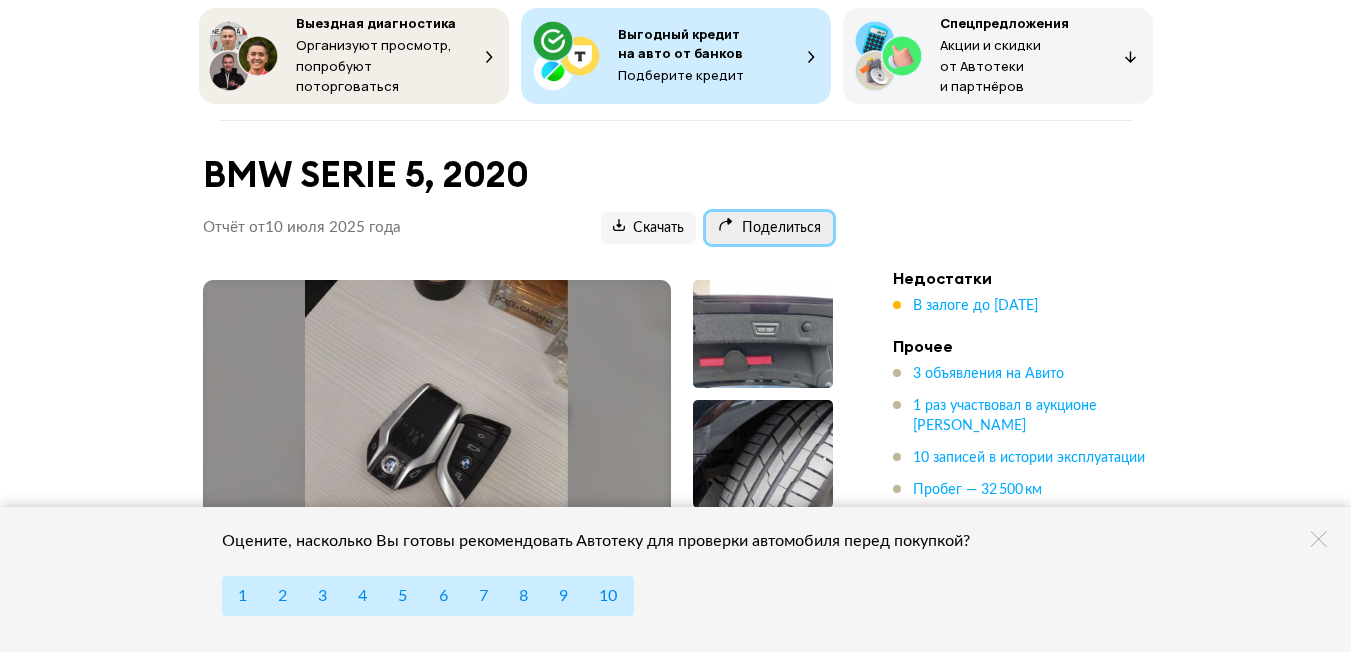click on "Поделиться" at bounding box center (769, 228) 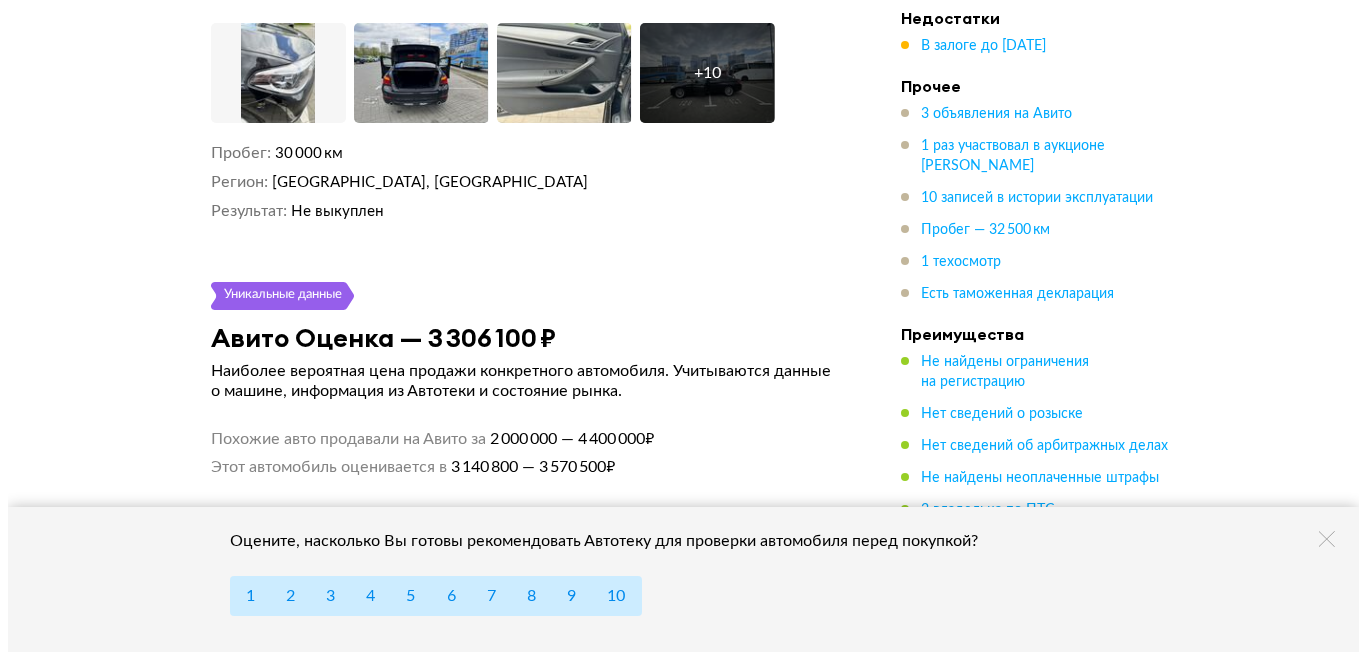 scroll, scrollTop: 5357, scrollLeft: 0, axis: vertical 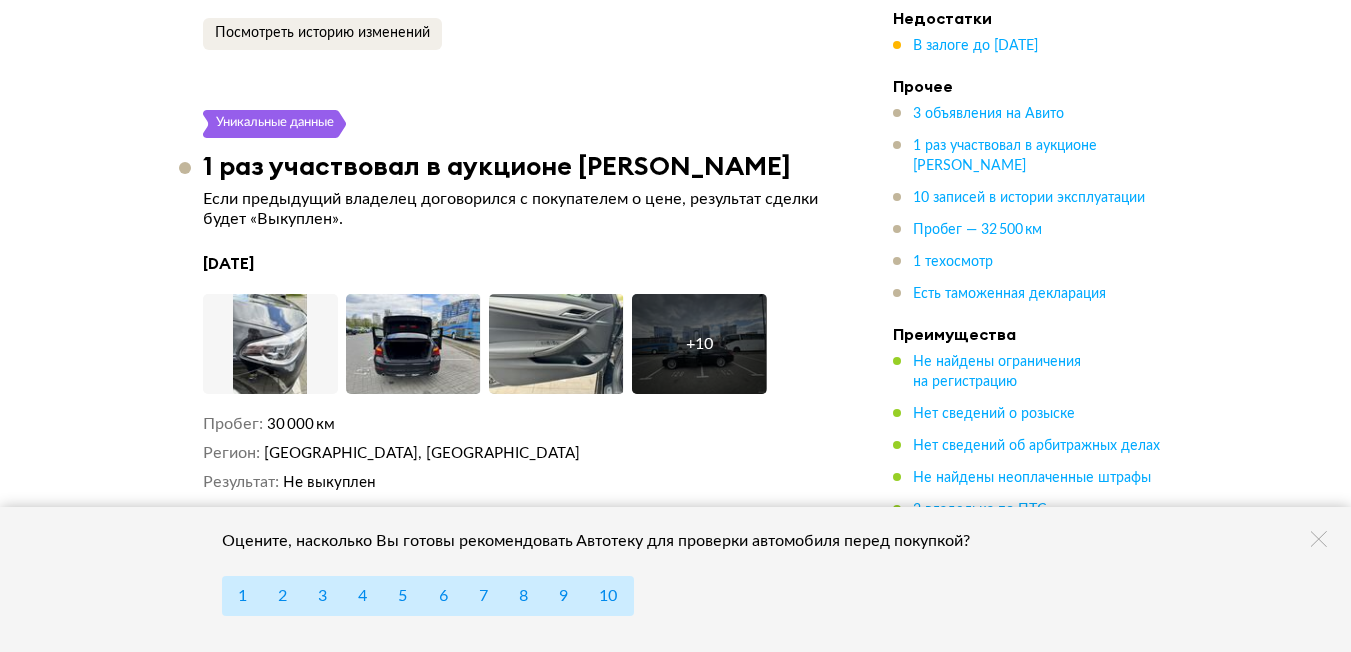 click on "+ 10" at bounding box center [699, 344] 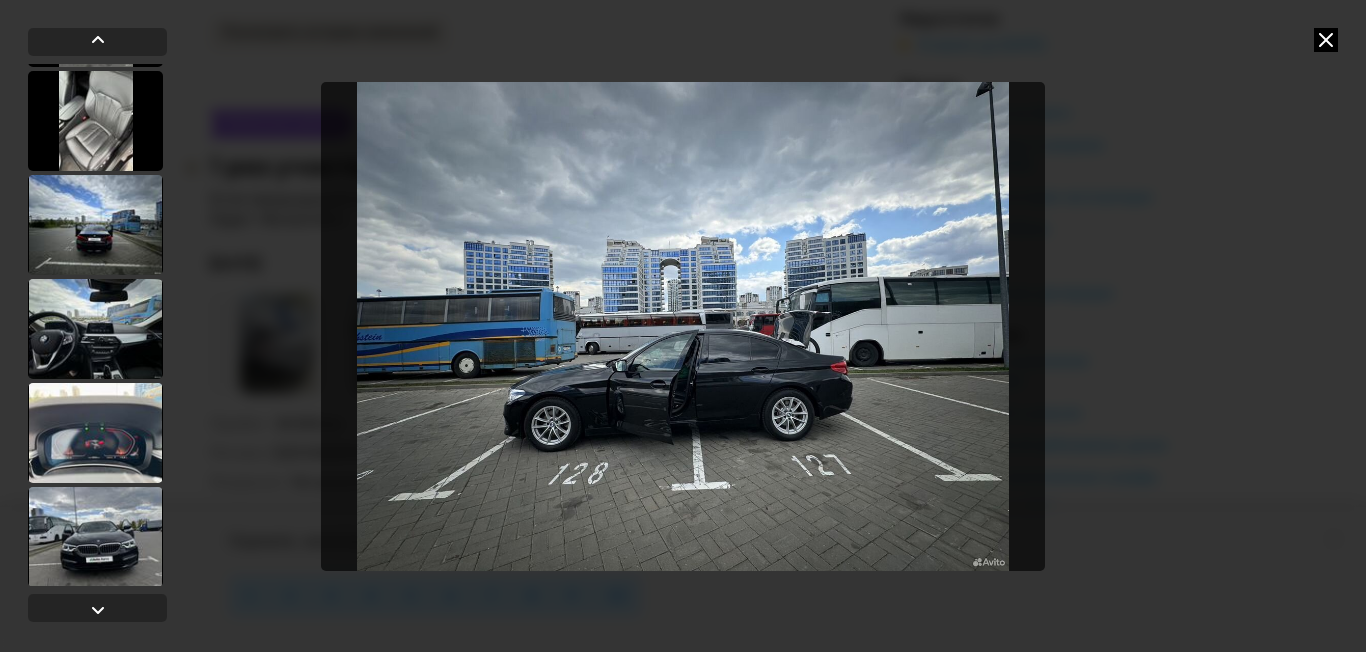 scroll, scrollTop: 832, scrollLeft: 0, axis: vertical 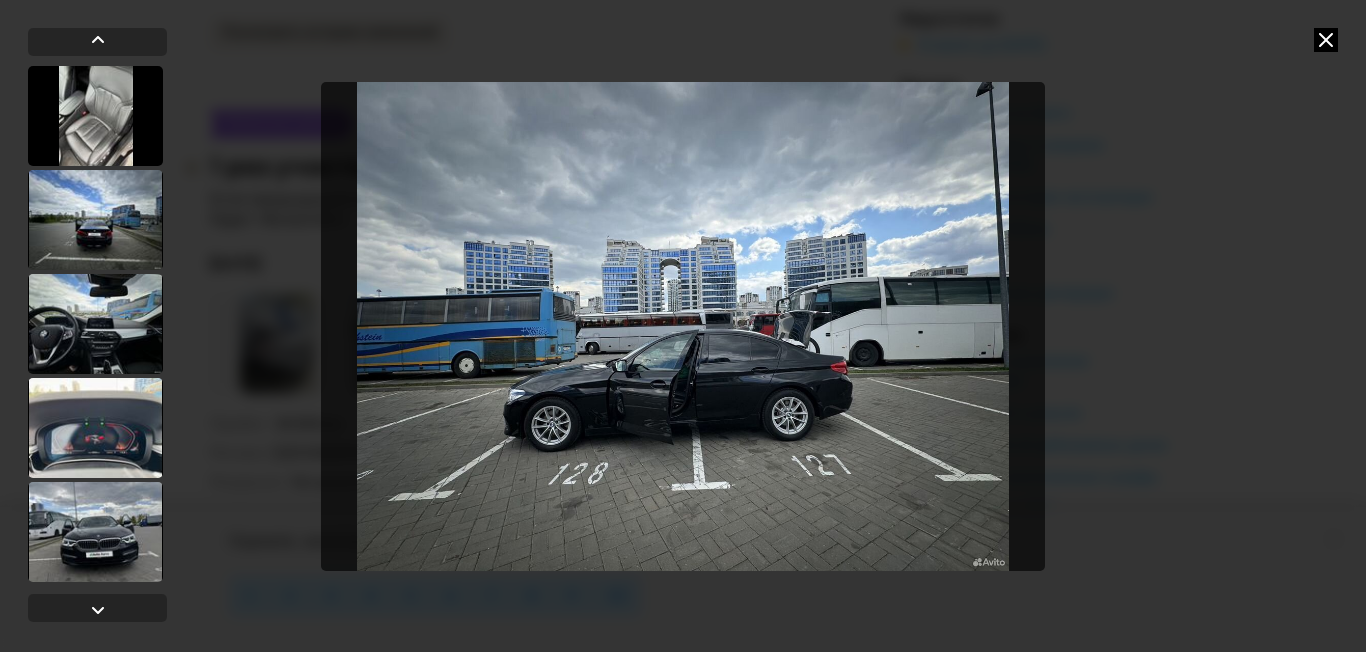 click at bounding box center (95, 532) 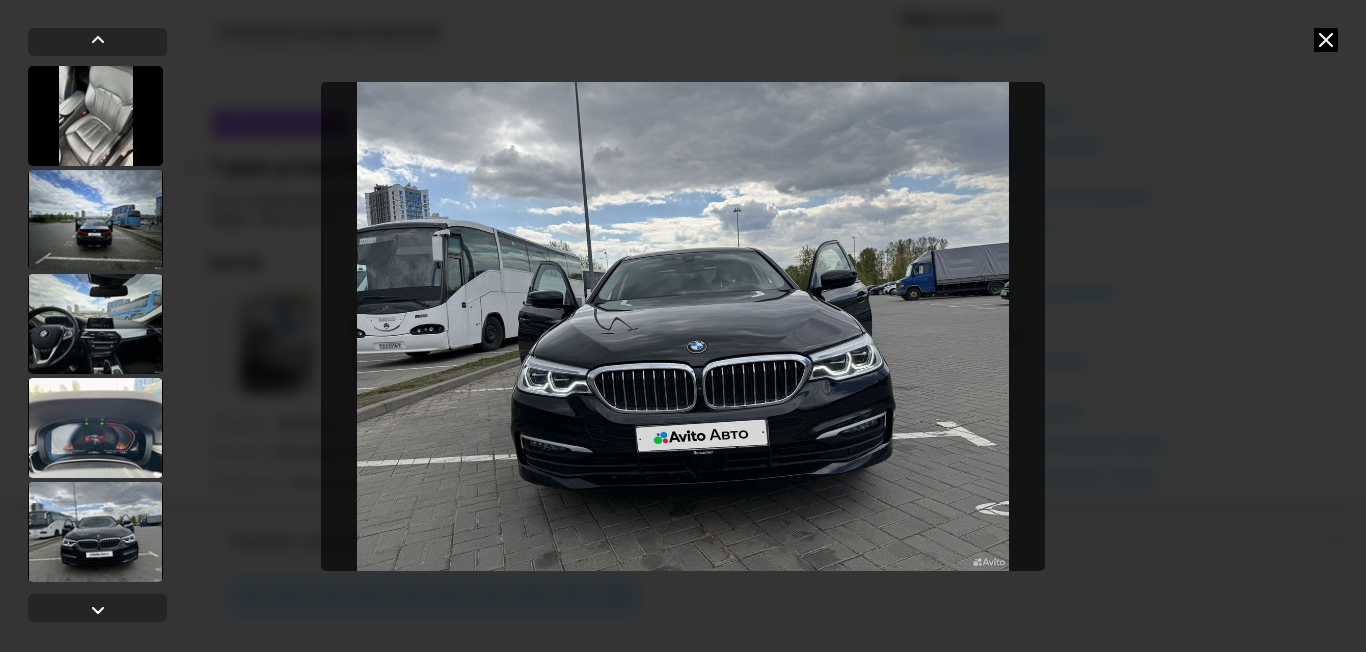 scroll, scrollTop: 830, scrollLeft: 0, axis: vertical 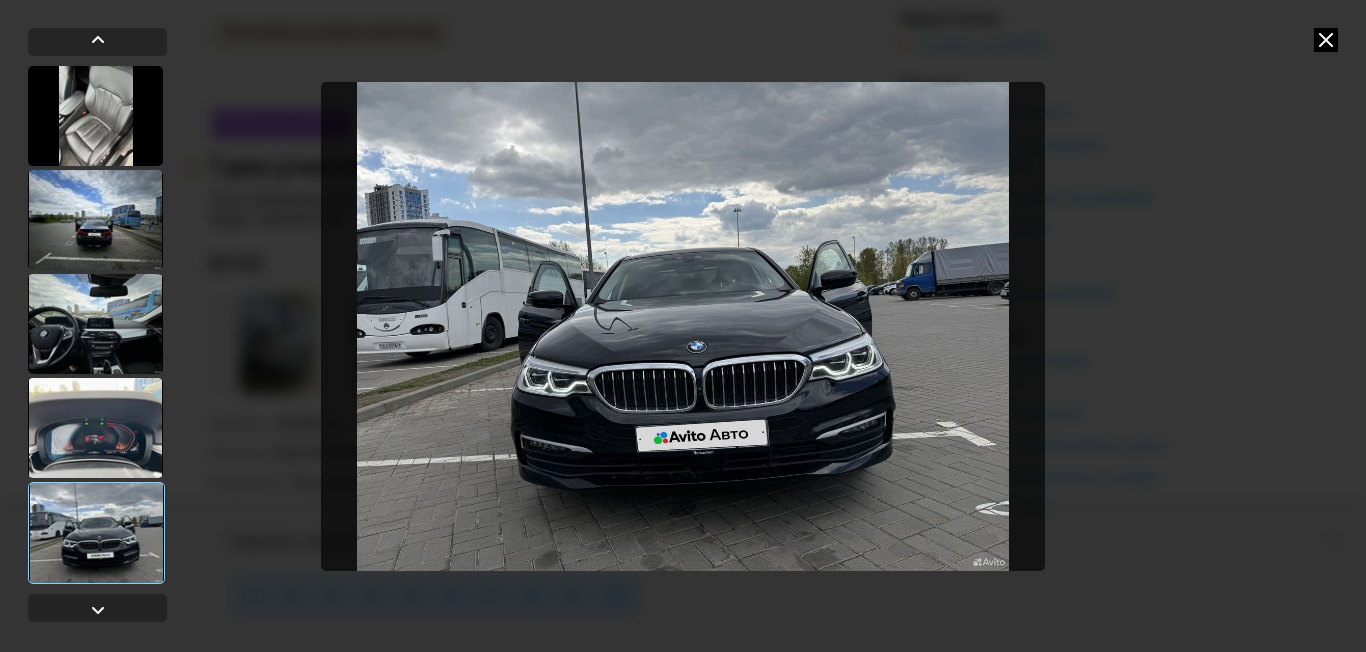 click at bounding box center (95, 428) 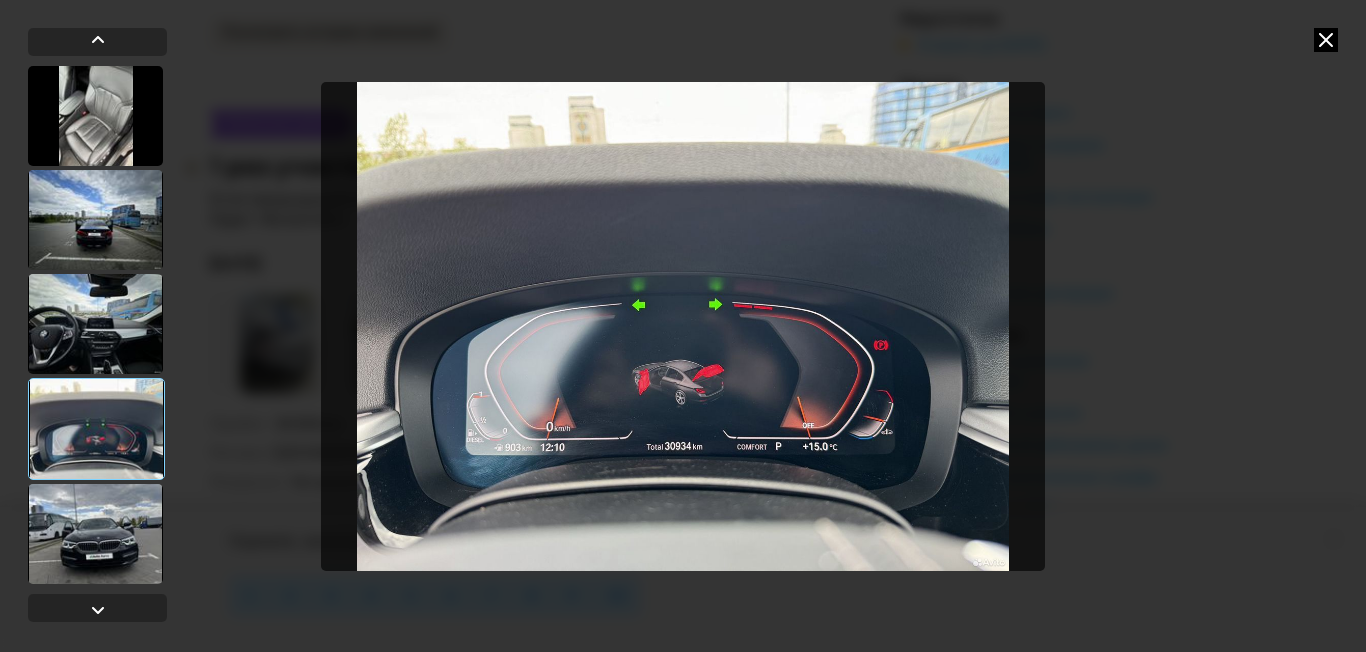 click at bounding box center (95, 324) 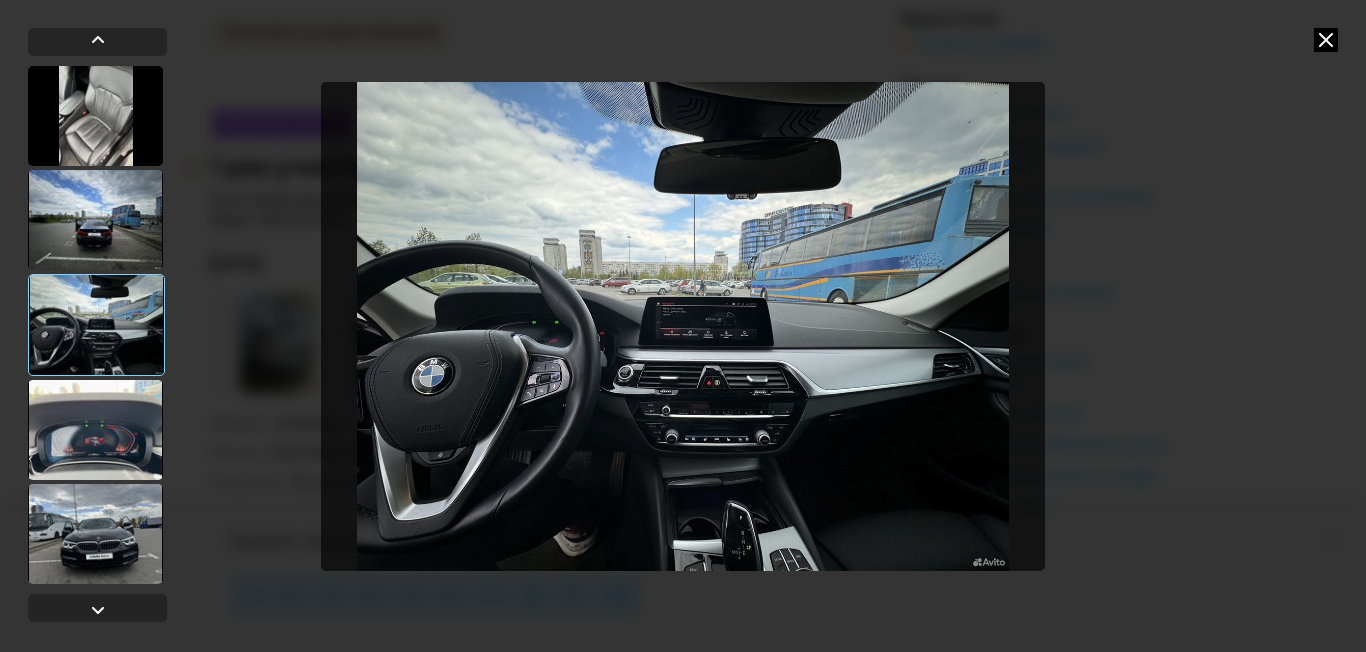 click at bounding box center [95, 220] 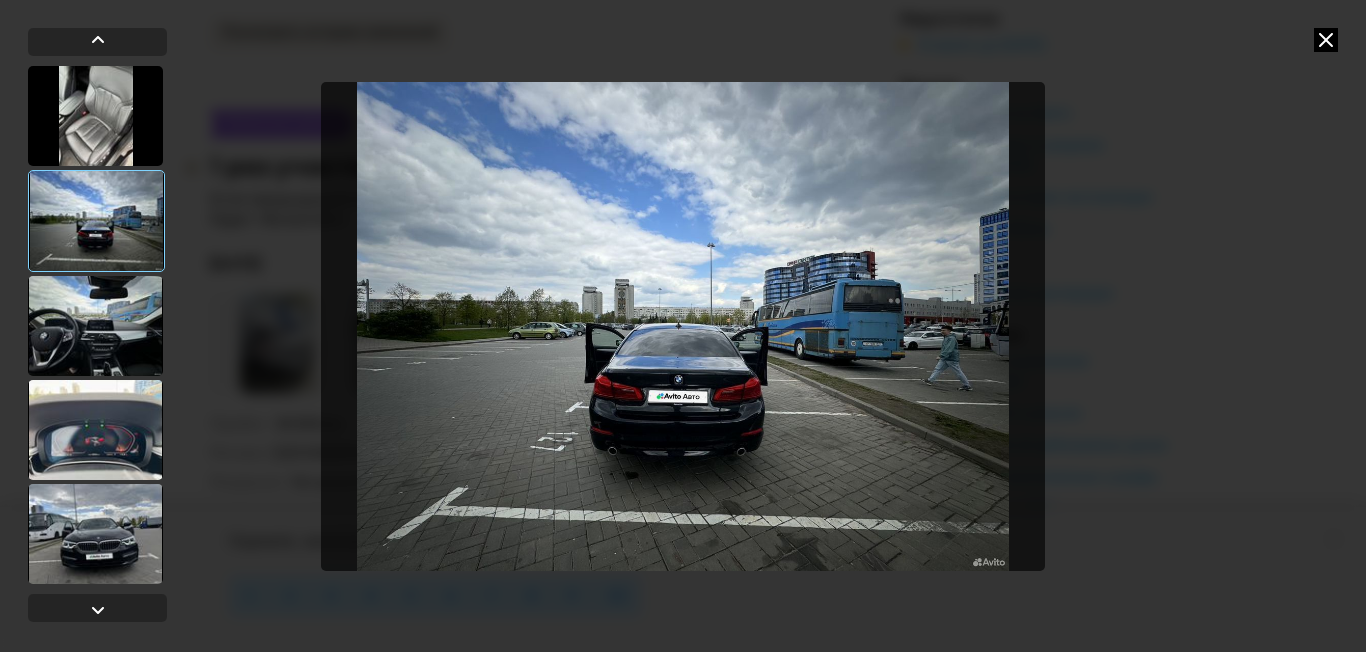 click at bounding box center [95, 116] 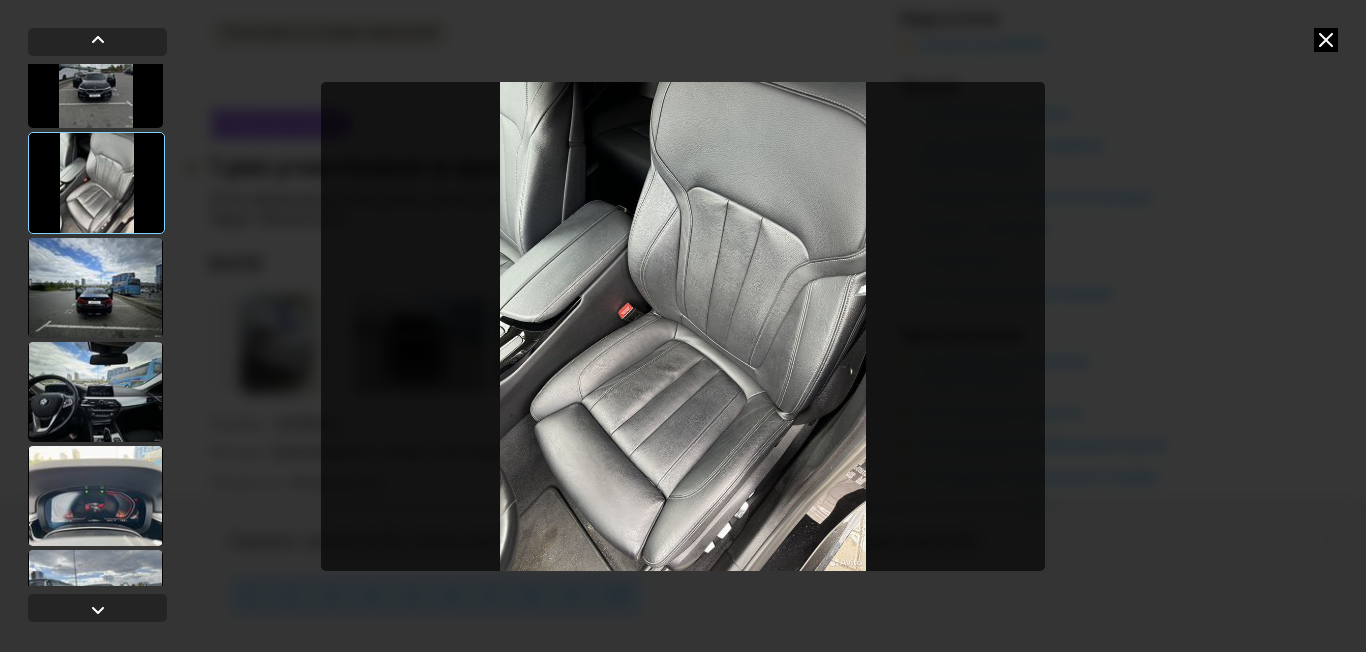 scroll, scrollTop: 630, scrollLeft: 0, axis: vertical 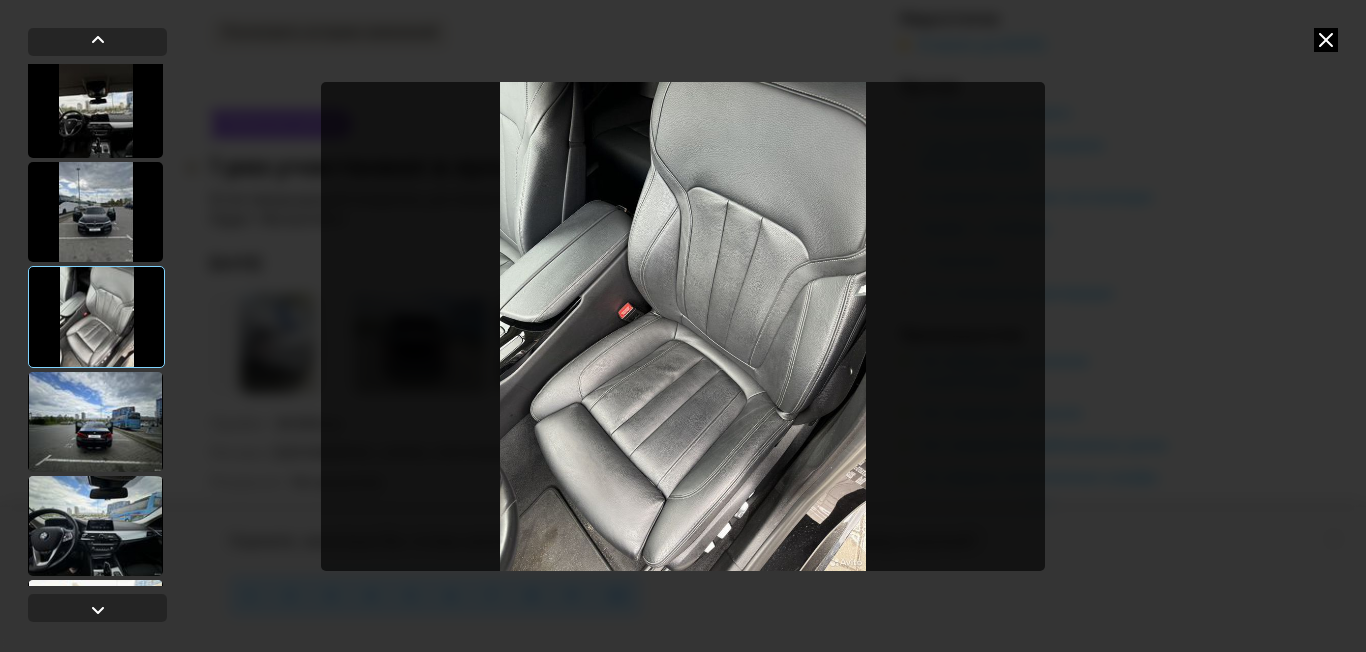 click at bounding box center [95, 212] 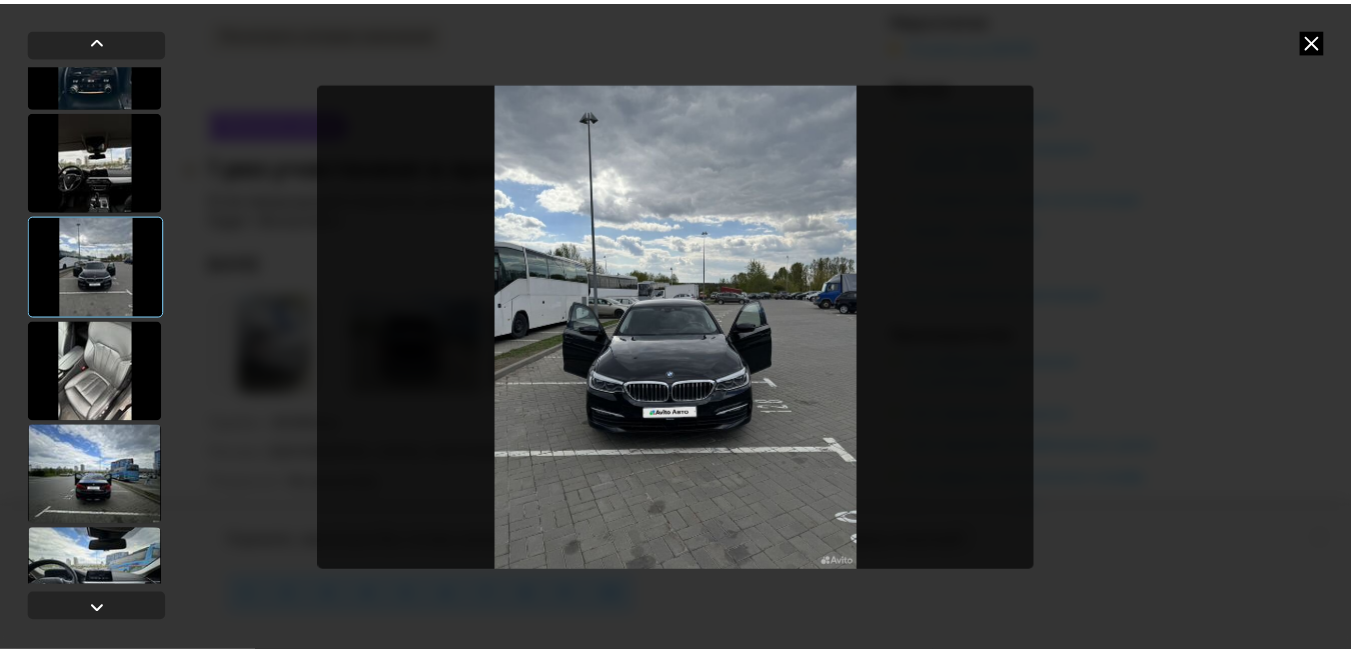 scroll, scrollTop: 530, scrollLeft: 0, axis: vertical 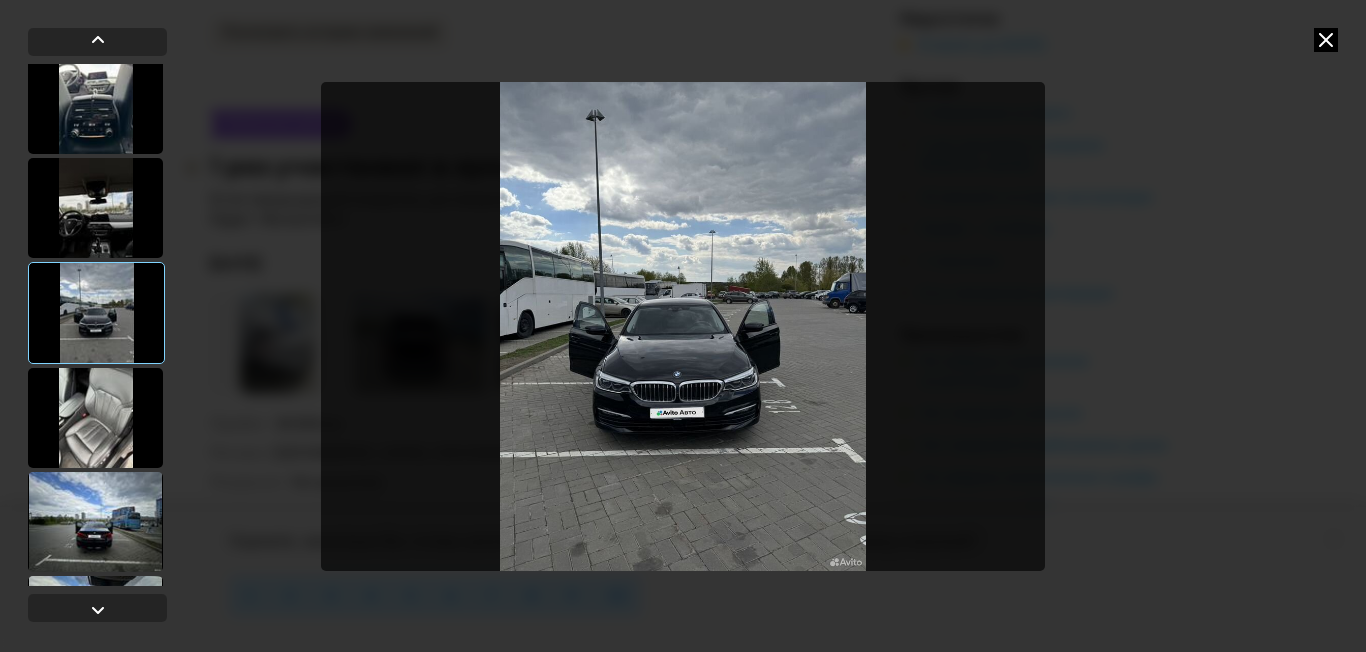 click at bounding box center [95, 208] 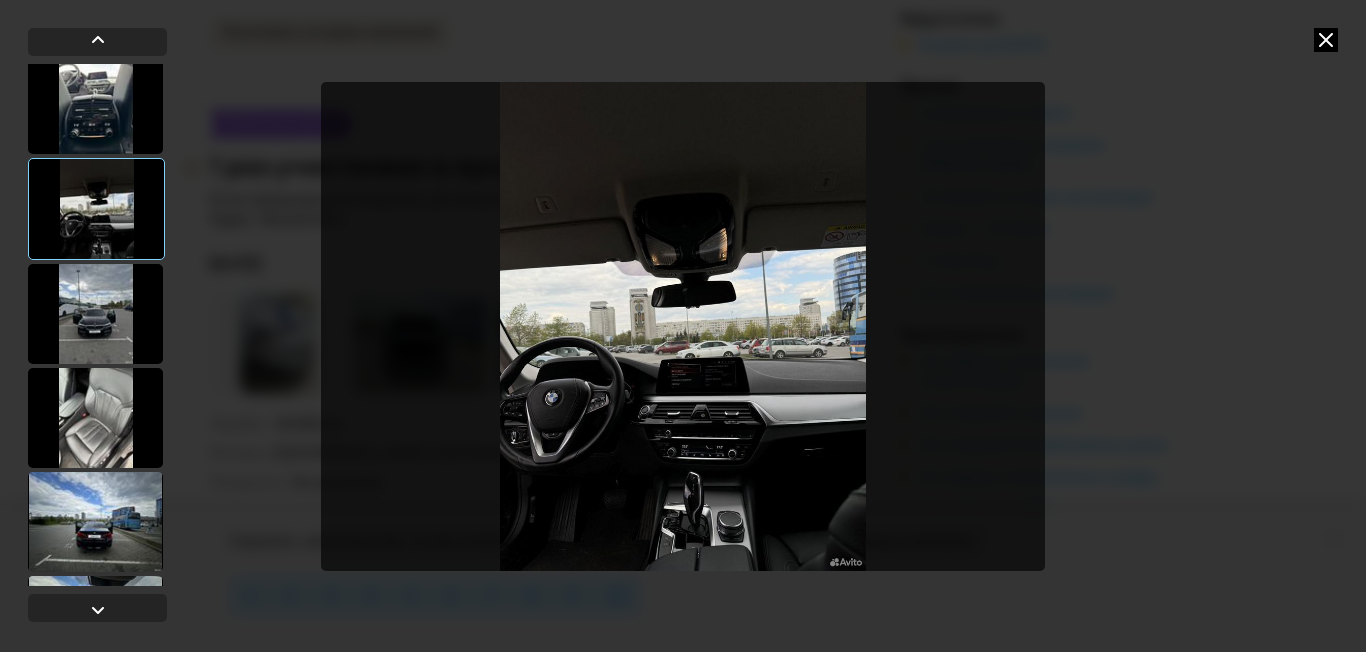click at bounding box center [1326, 40] 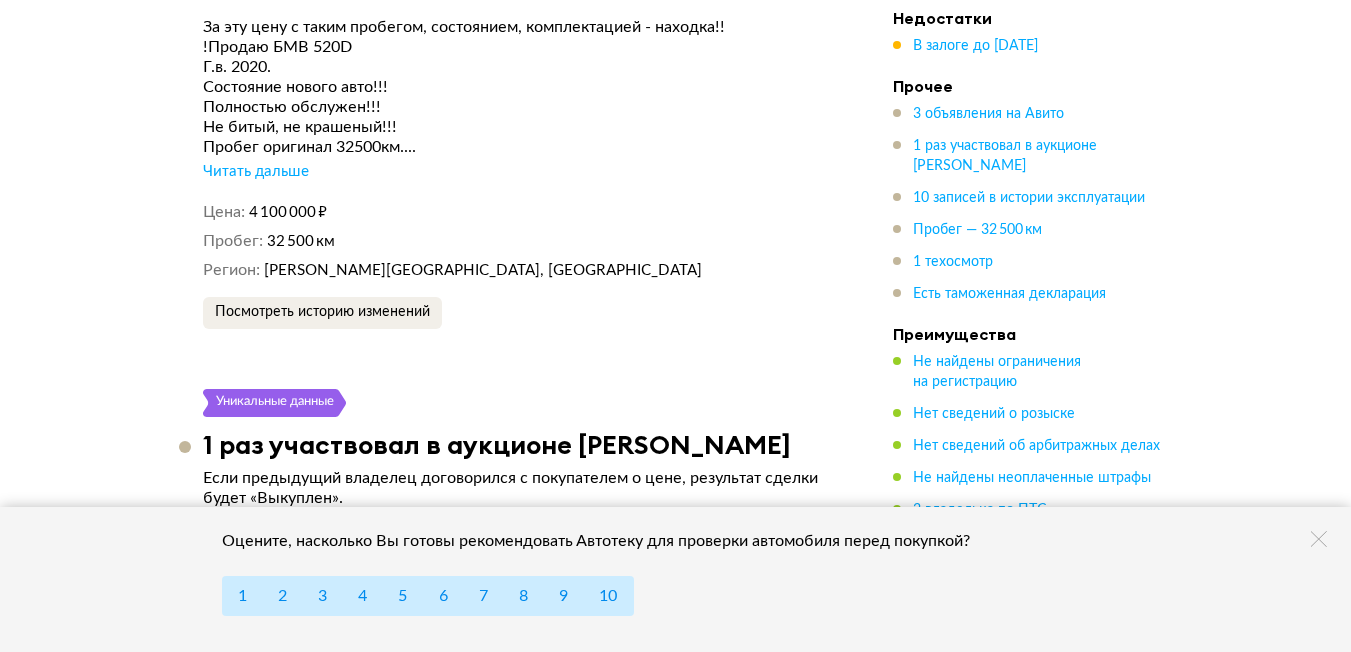 scroll, scrollTop: 5000, scrollLeft: 0, axis: vertical 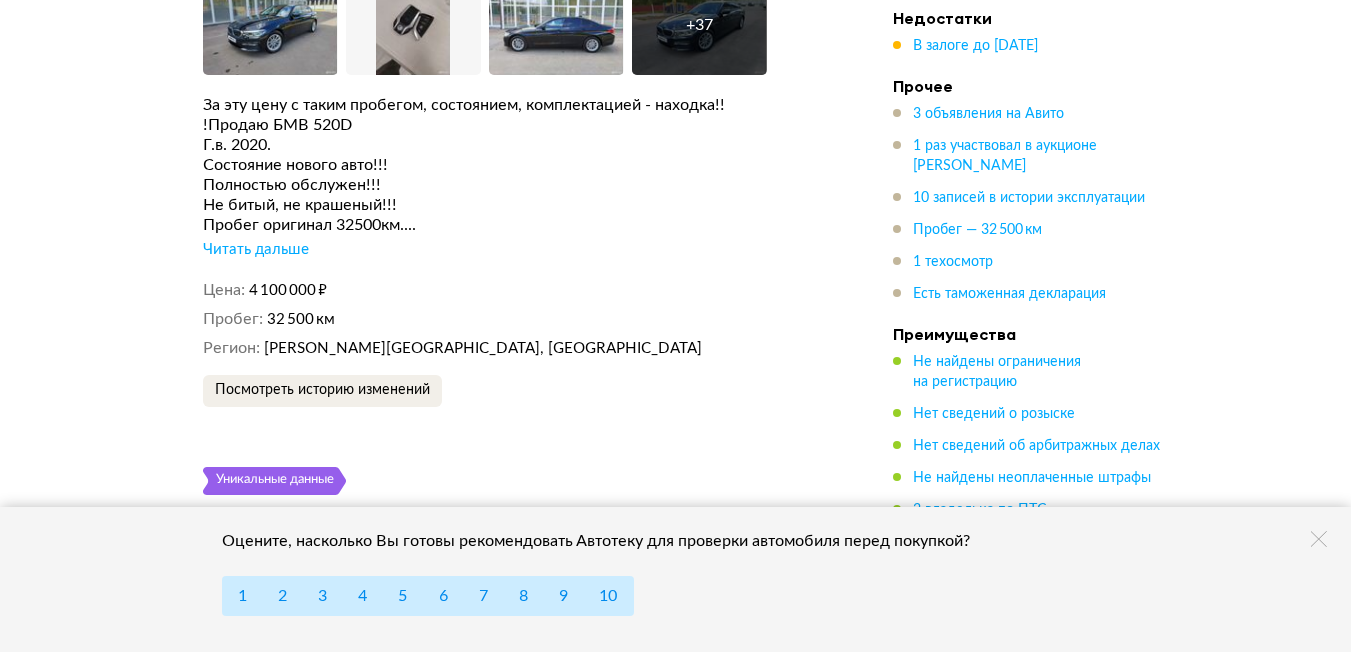 click on "Читать дальше" at bounding box center (256, 250) 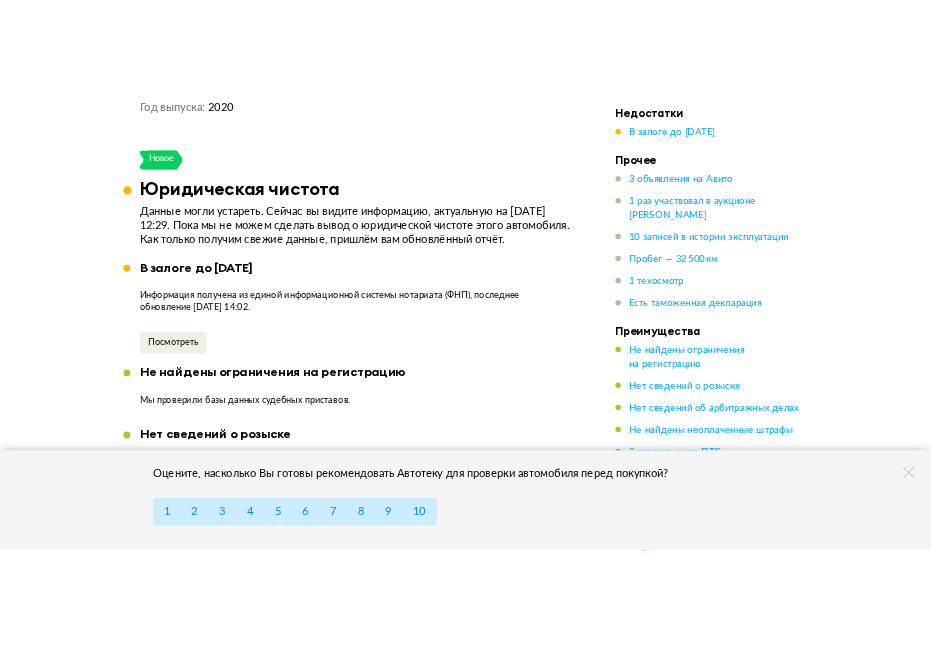 scroll, scrollTop: 1800, scrollLeft: 0, axis: vertical 